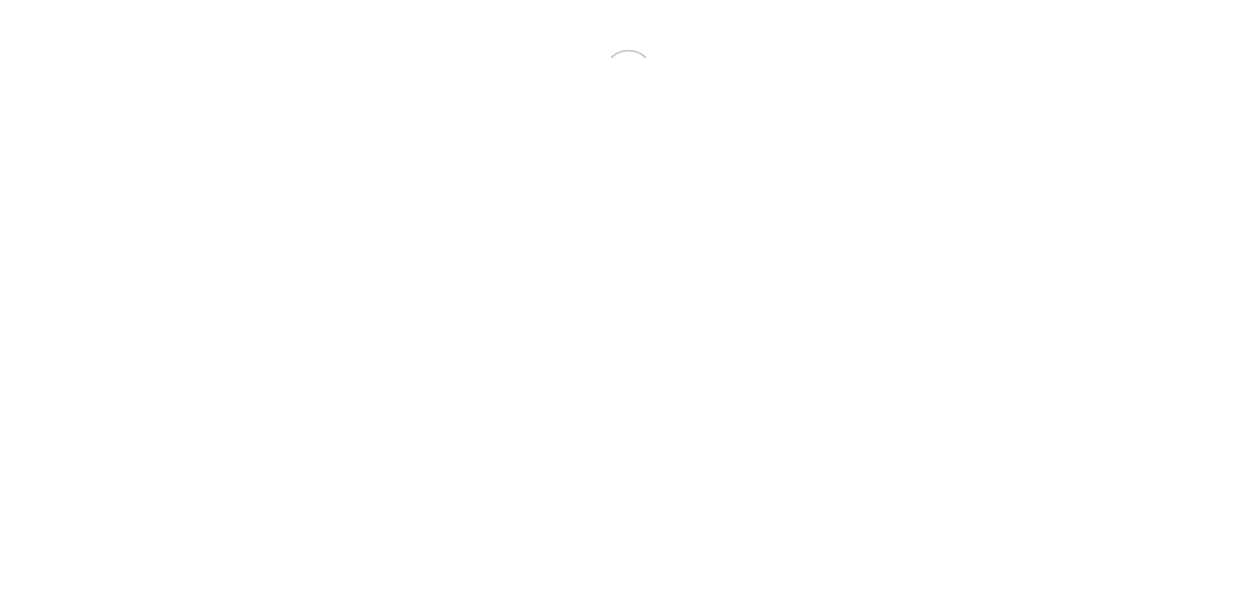 scroll, scrollTop: 0, scrollLeft: 0, axis: both 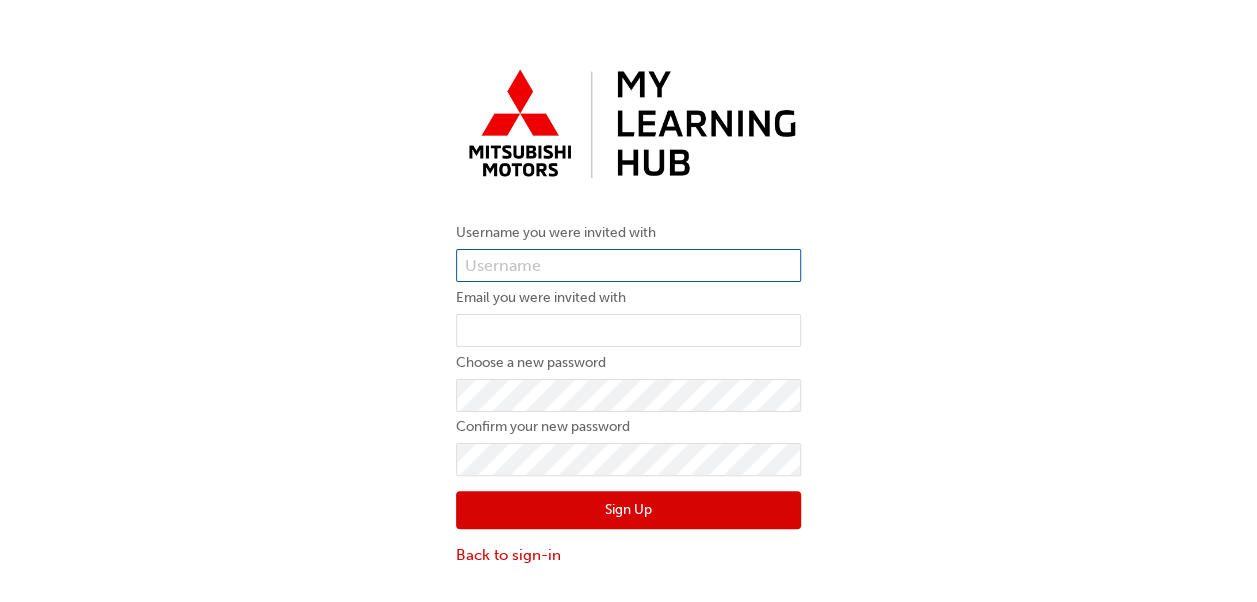 click at bounding box center [628, 266] 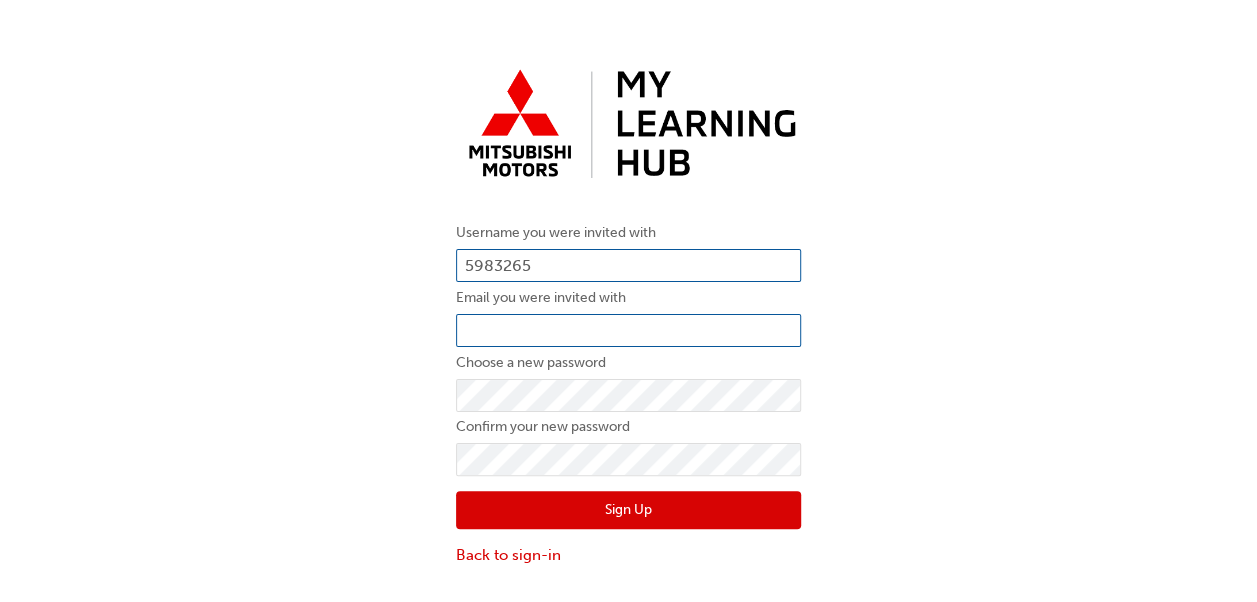 type on "5983265" 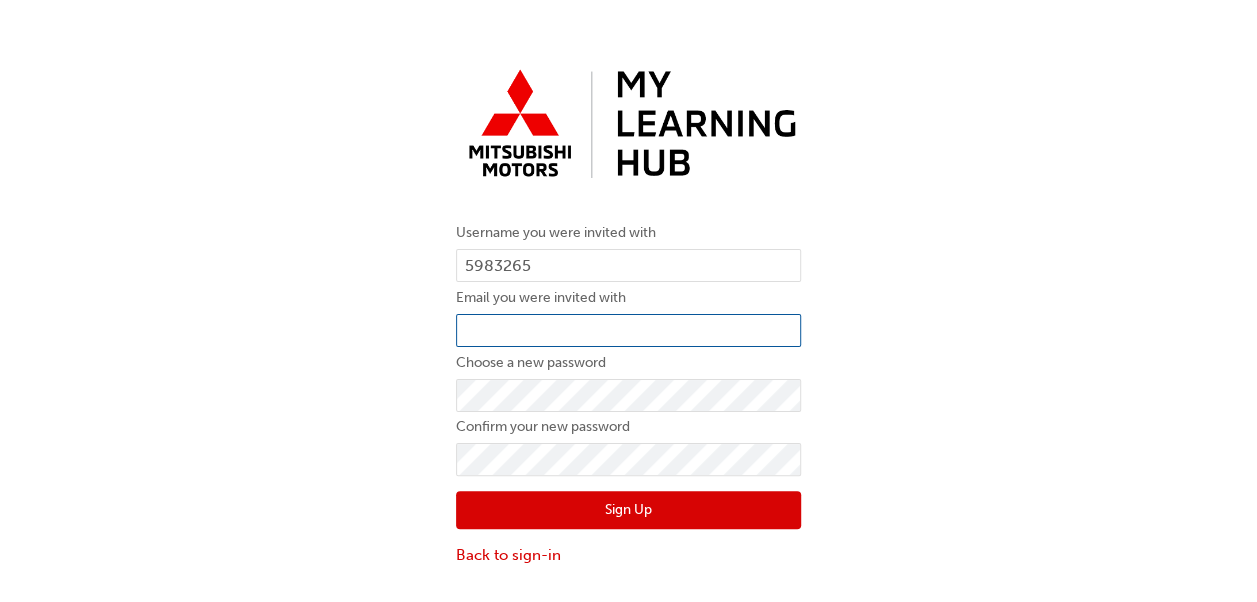 click at bounding box center (628, 331) 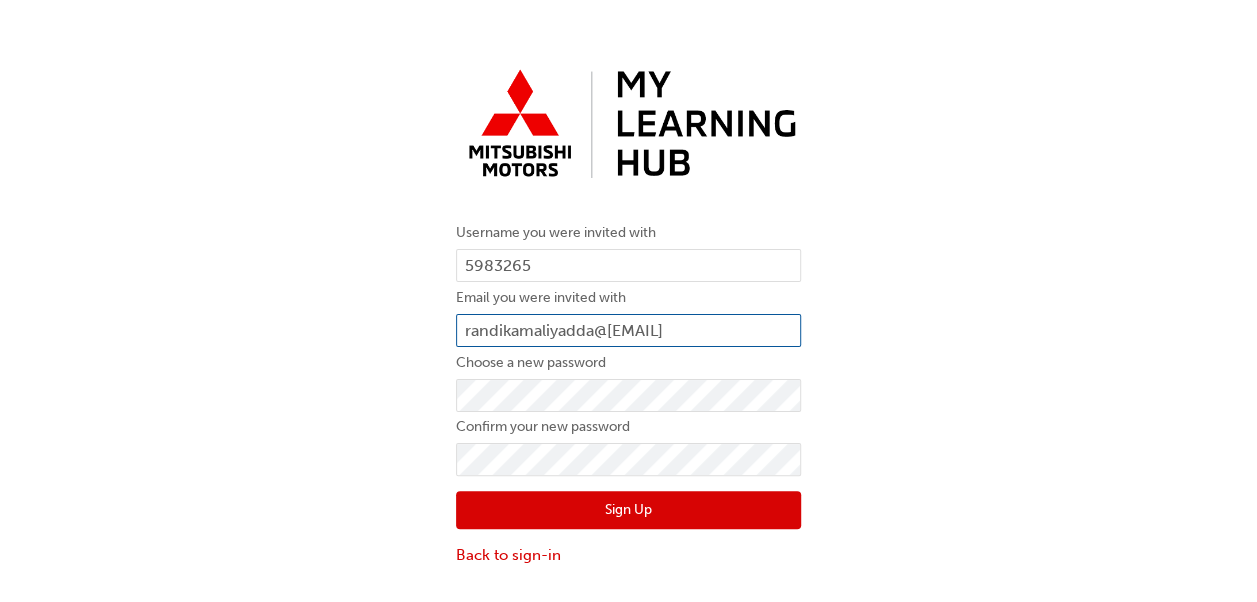 type on "randikamaliyadda@johnhughes.com.au" 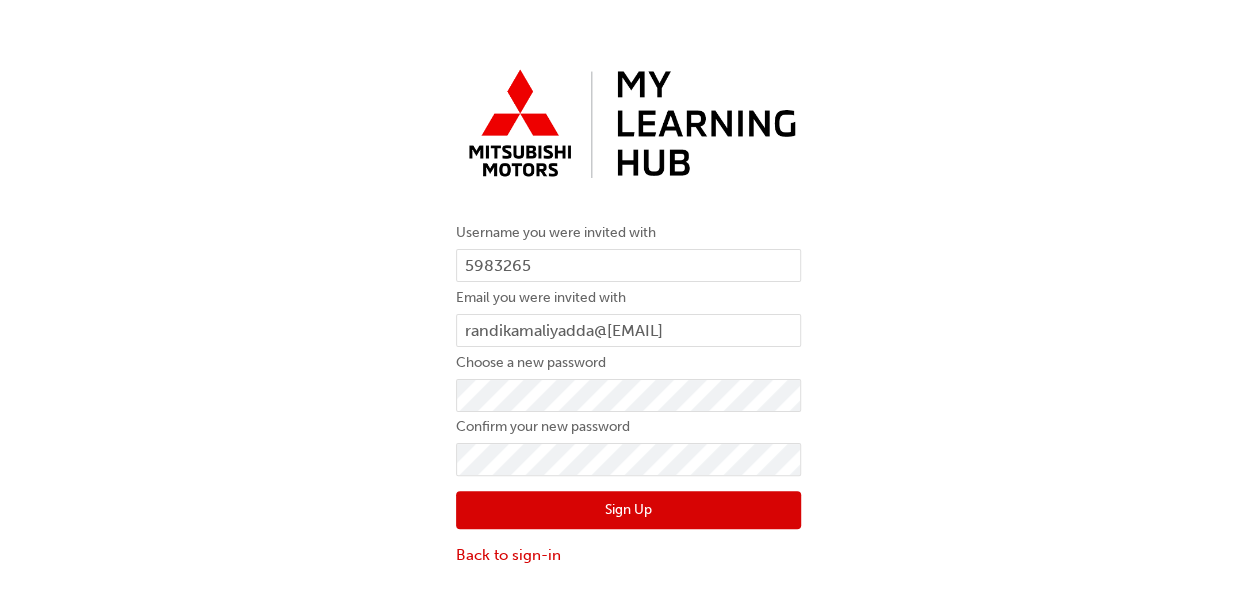 click on "Sign Up" at bounding box center (628, 510) 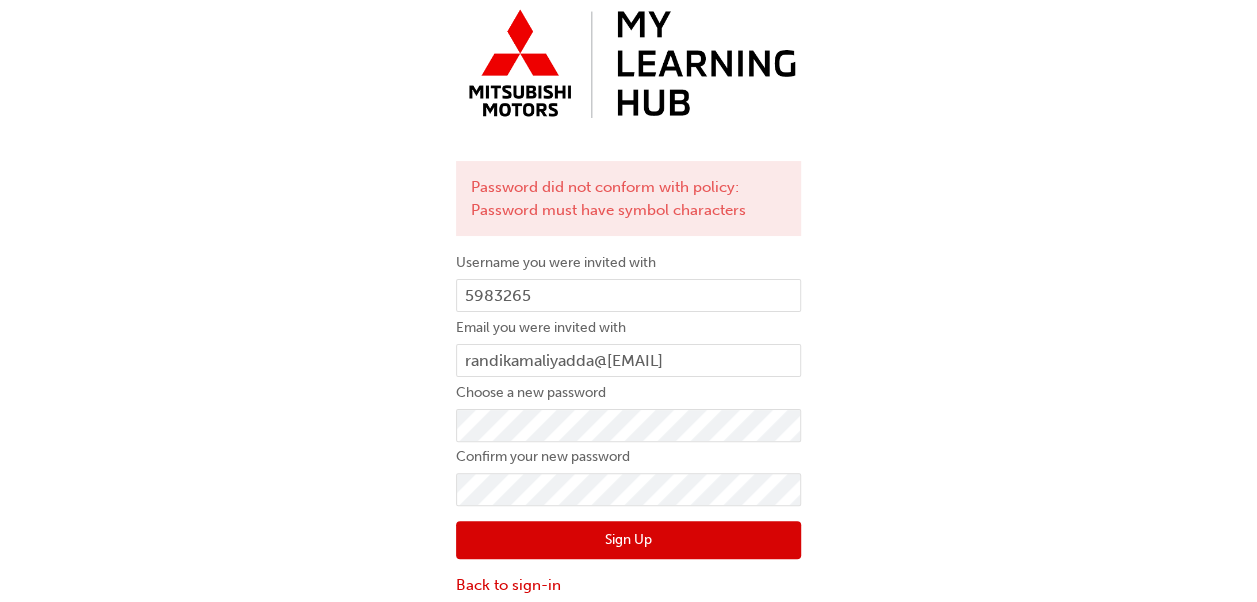 scroll, scrollTop: 68, scrollLeft: 0, axis: vertical 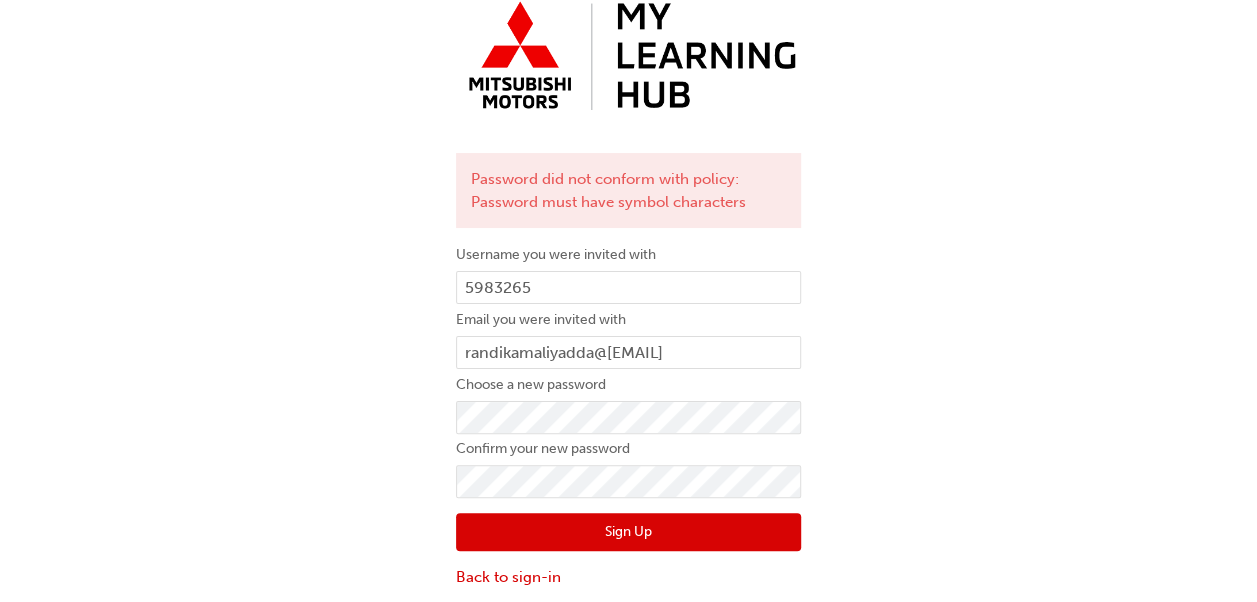 click on "Sign Up" at bounding box center (628, 532) 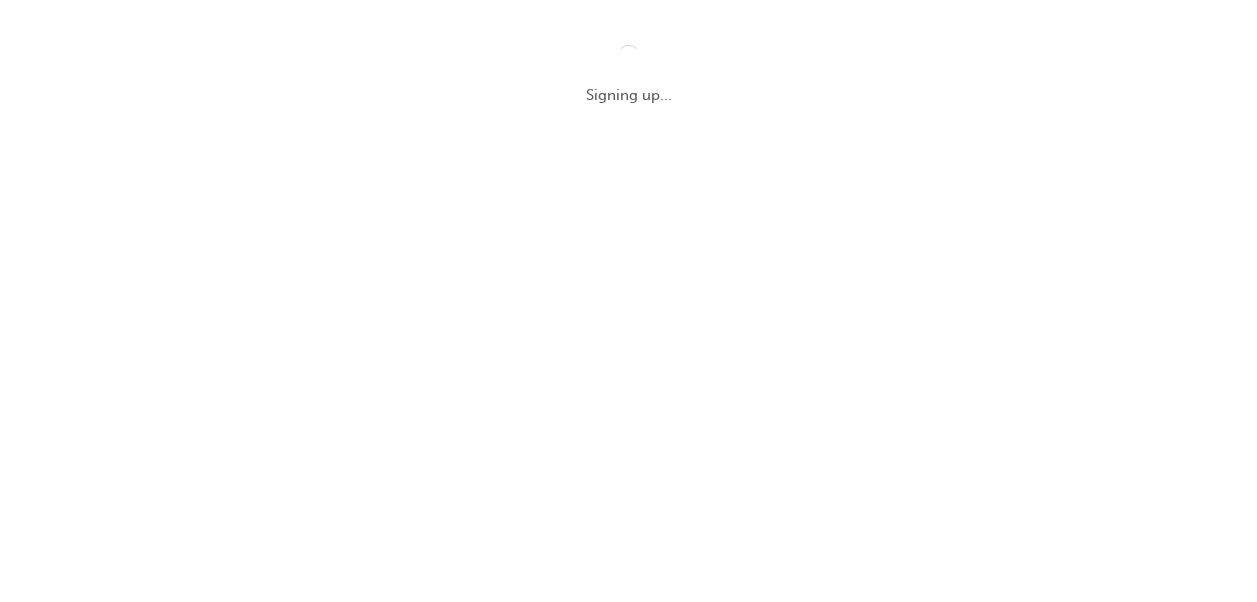 scroll, scrollTop: 0, scrollLeft: 0, axis: both 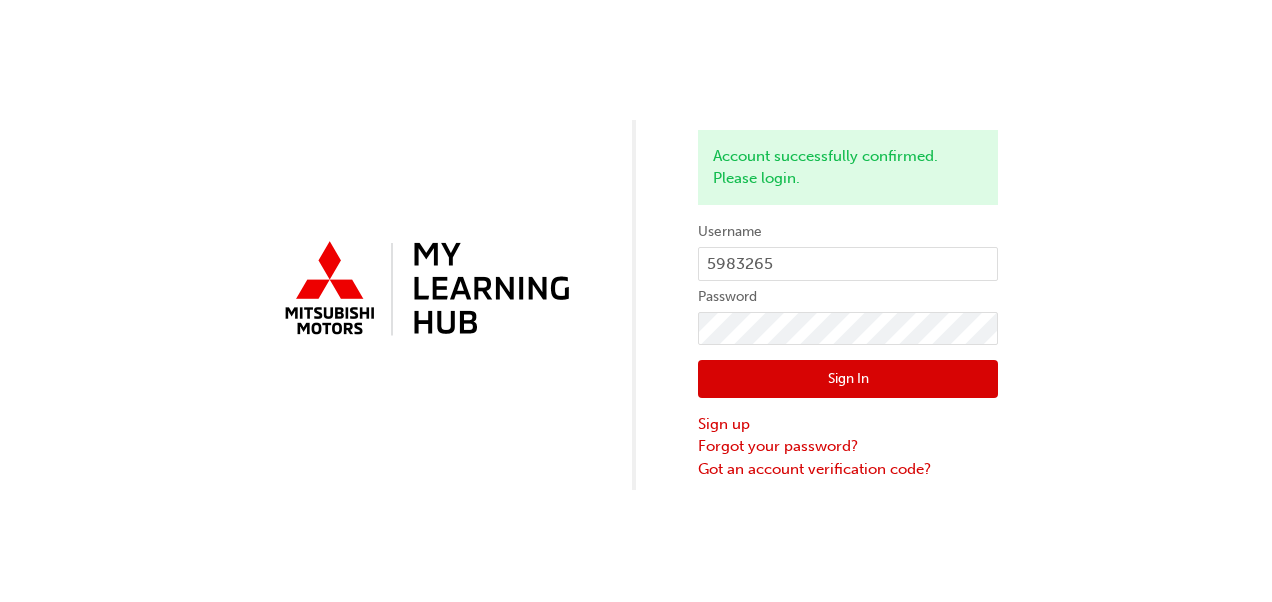 click on "Sign In" at bounding box center [848, 379] 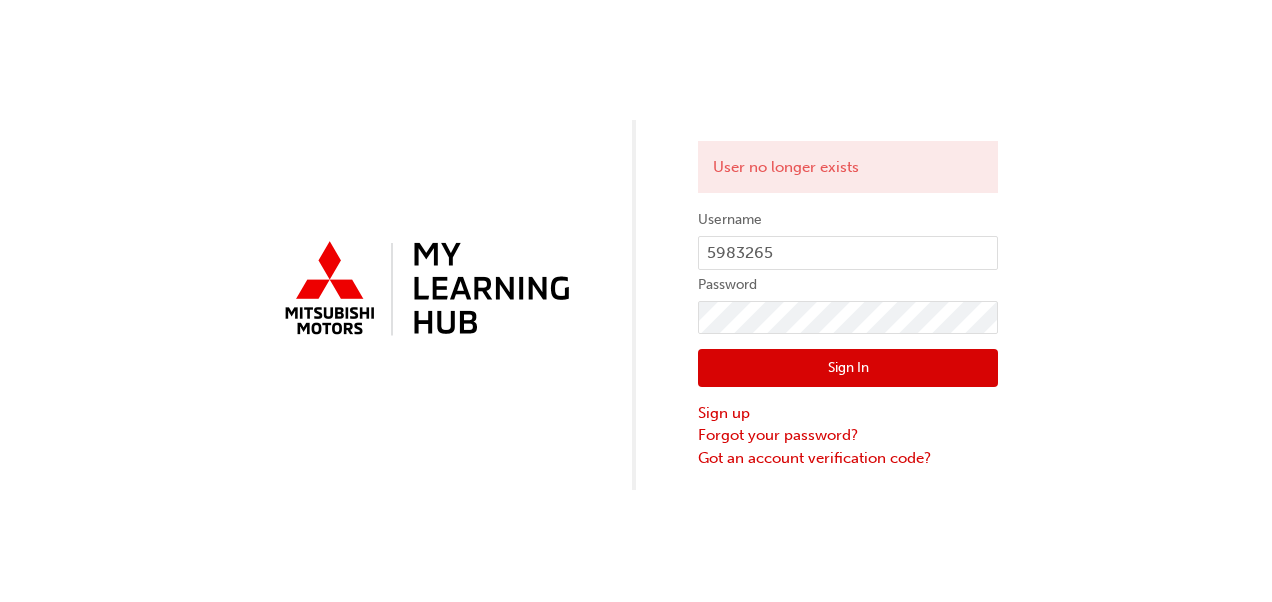 click on "Sign In" at bounding box center [848, 368] 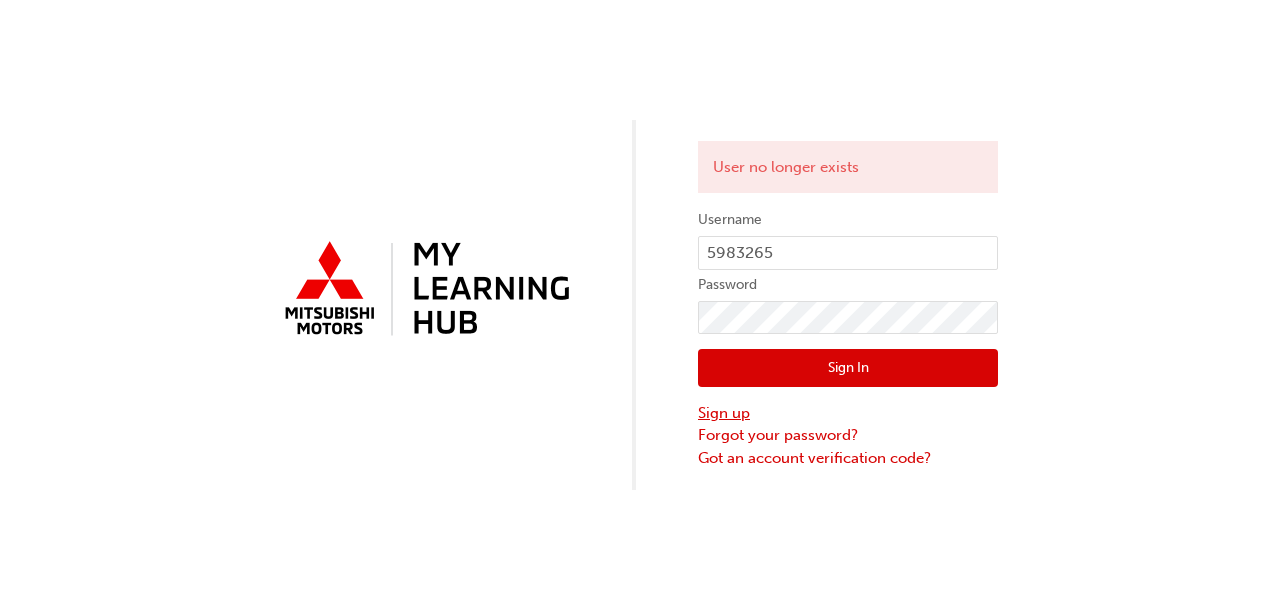 click on "Sign up" at bounding box center [848, 413] 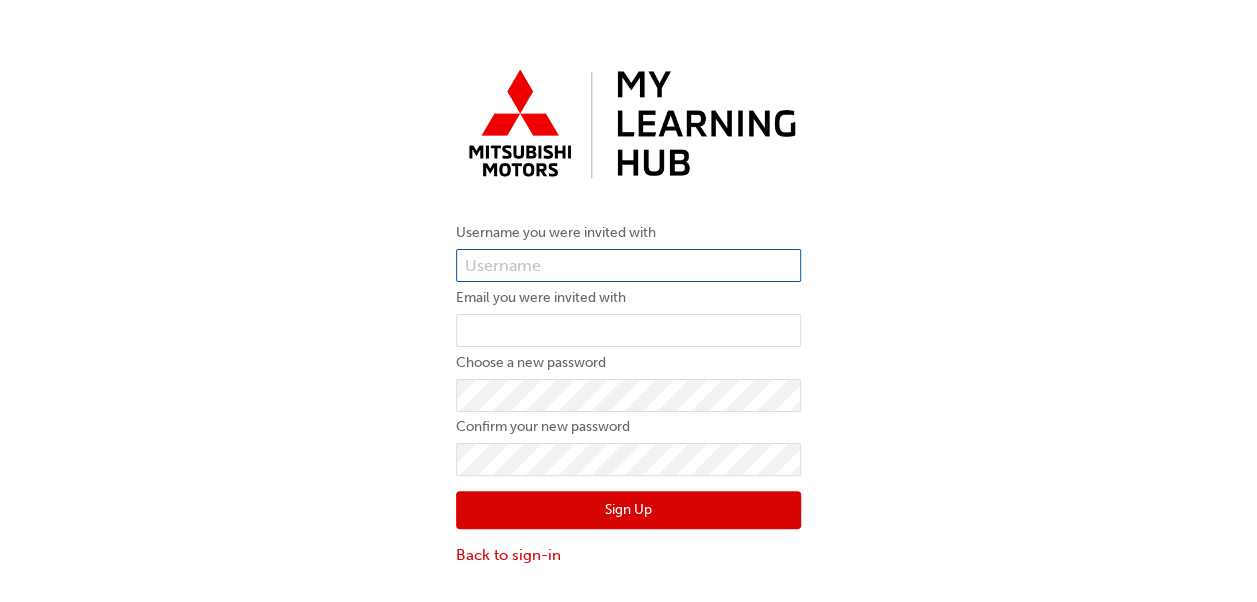 type on "5983265" 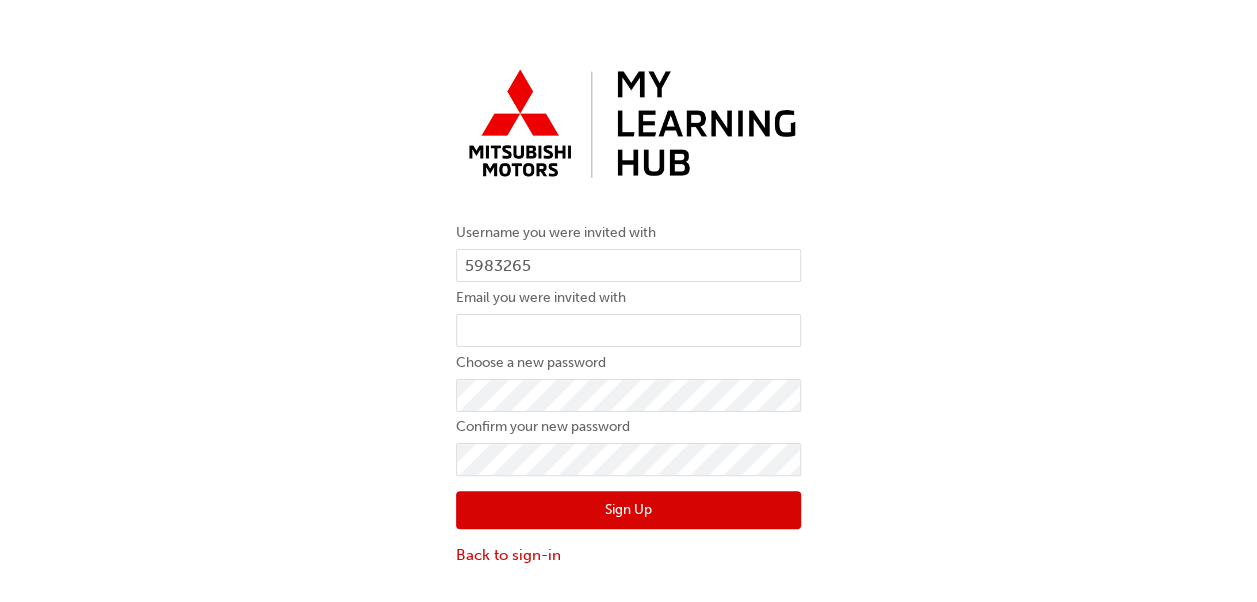 click on "Username you were invited with 5983265 Email you were invited with Choose a new password Confirm your new password Sign Up Back to sign-in" at bounding box center [628, 313] 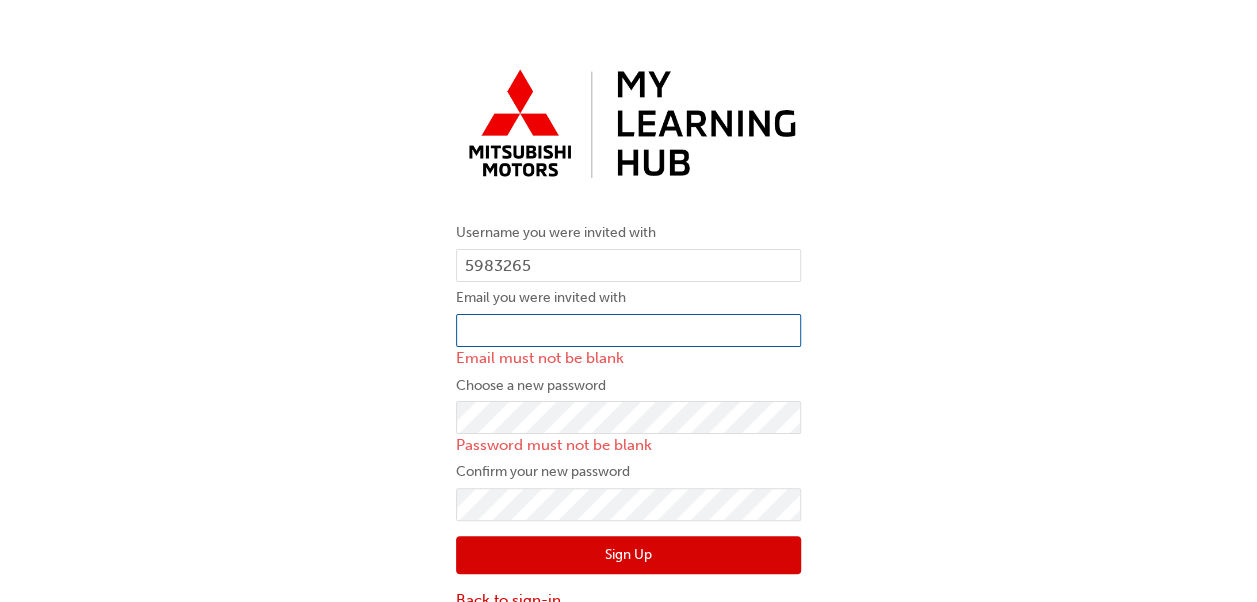 click at bounding box center [628, 331] 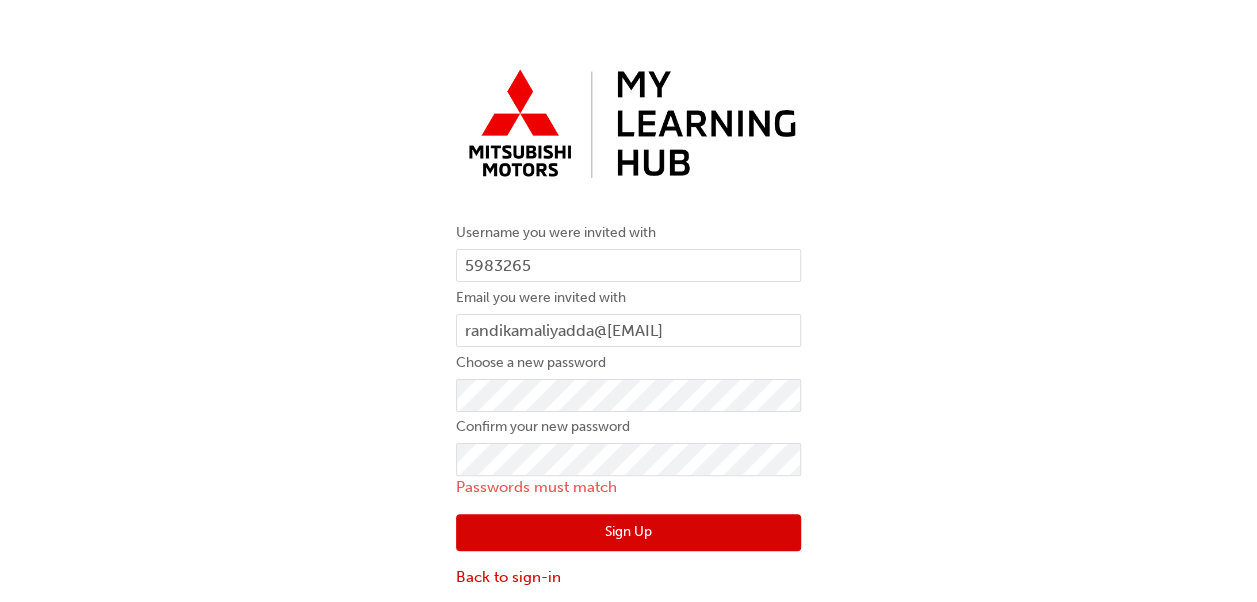 click on "Username you were invited with 5983265 Email you were invited with randikamaliyadda@johnhughes.com.au Choose a new password Confirm your new password Passwords must match Sign Up Back to sign-in" at bounding box center [628, 324] 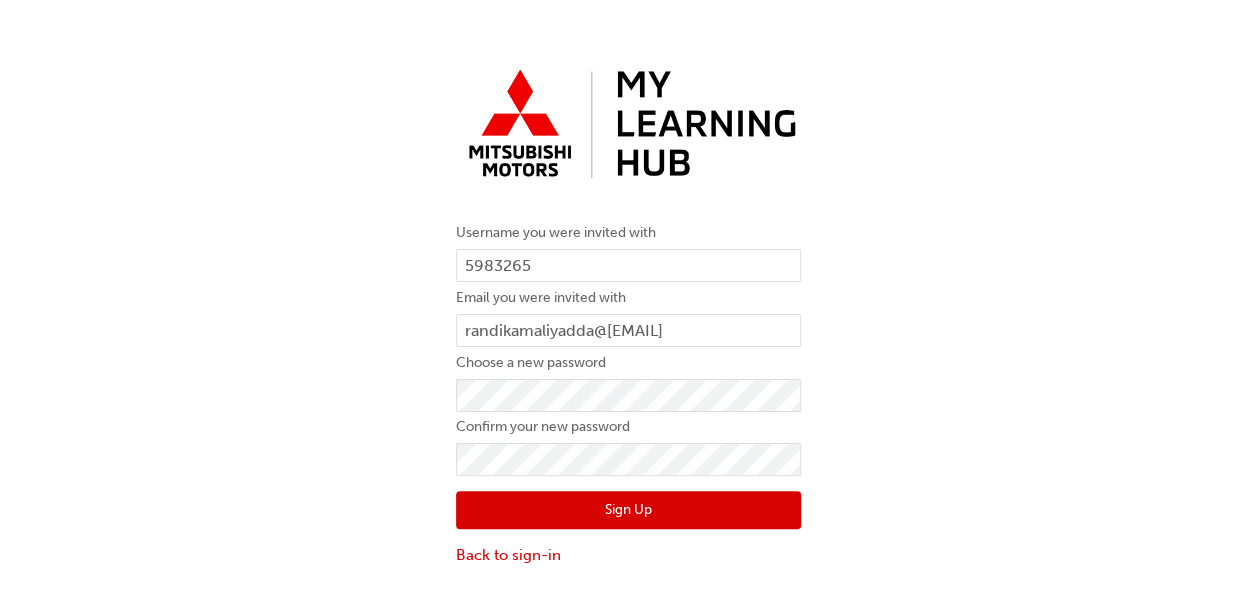click on "Sign Up" at bounding box center [628, 510] 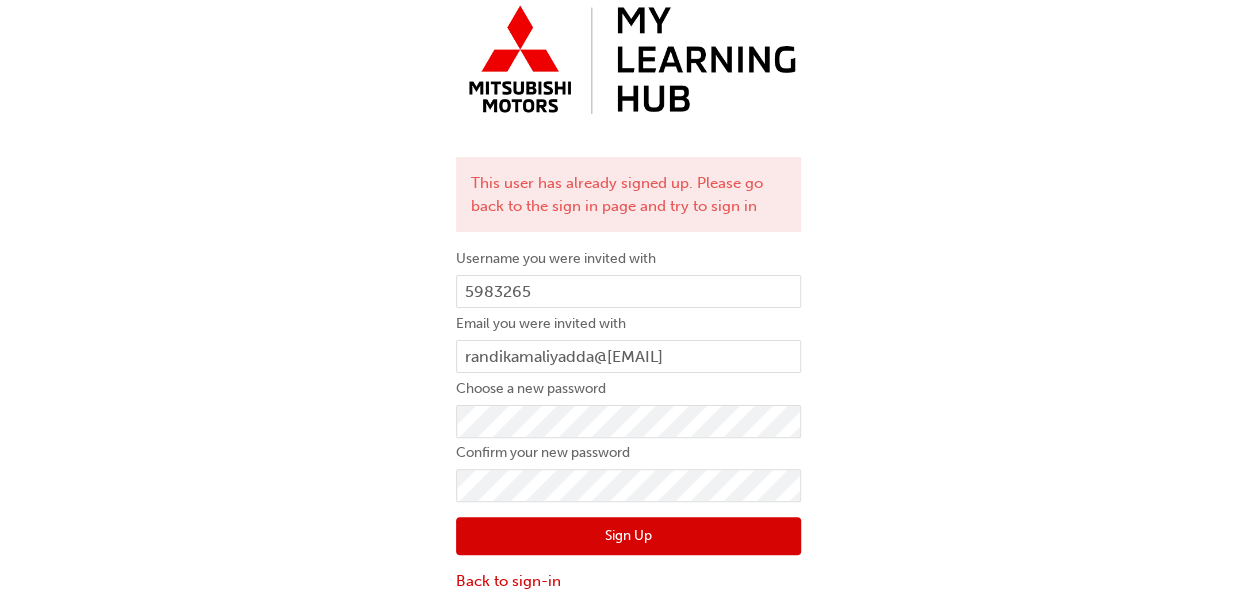 scroll, scrollTop: 68, scrollLeft: 0, axis: vertical 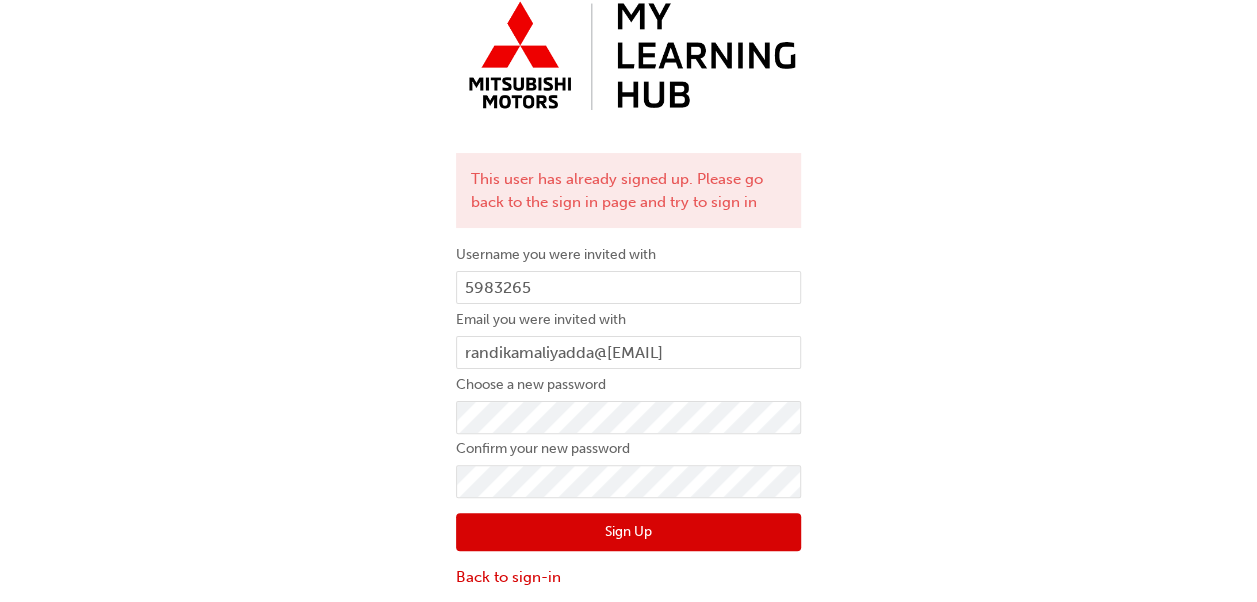 click on "Sign Up" at bounding box center (628, 532) 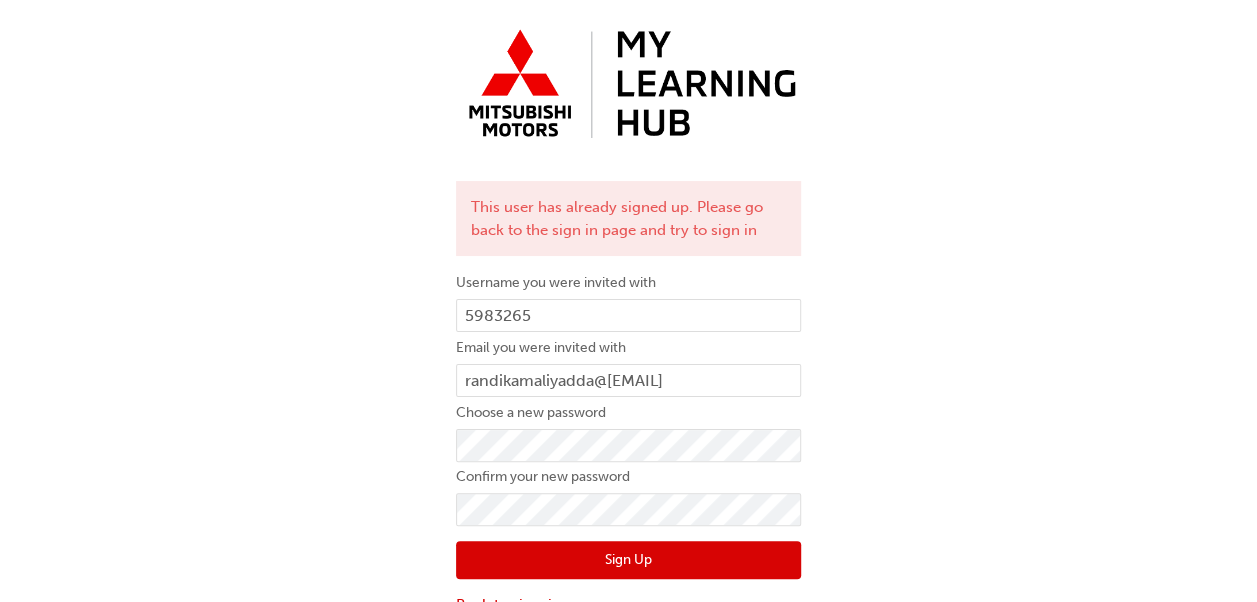 scroll, scrollTop: 68, scrollLeft: 0, axis: vertical 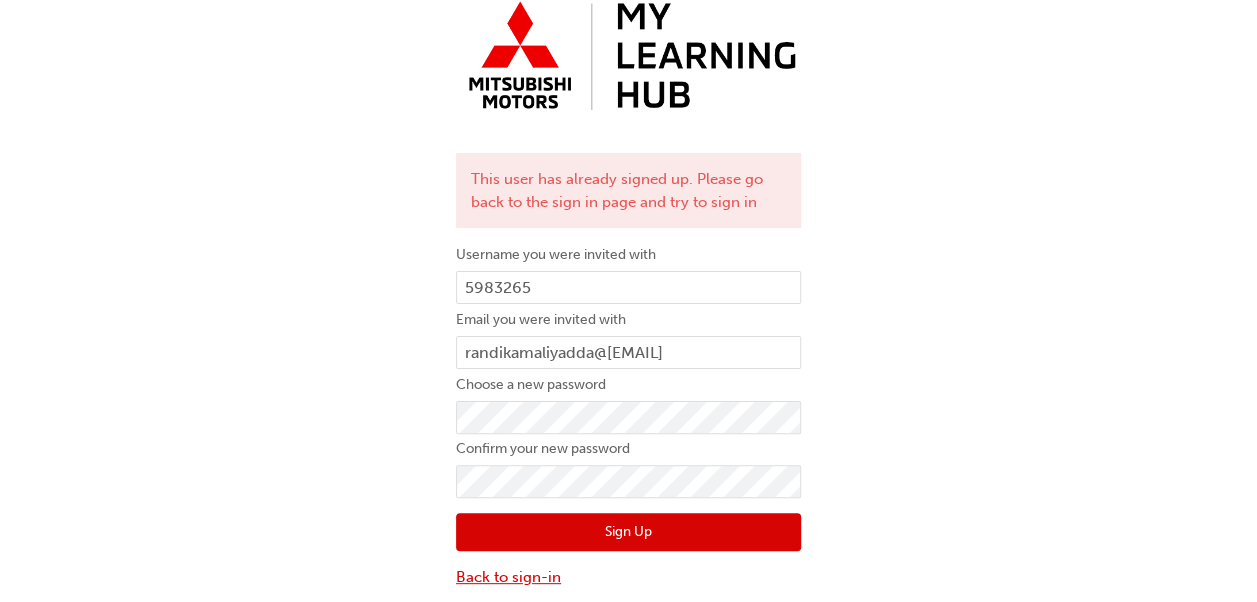 click on "Back to sign-in" at bounding box center (628, 577) 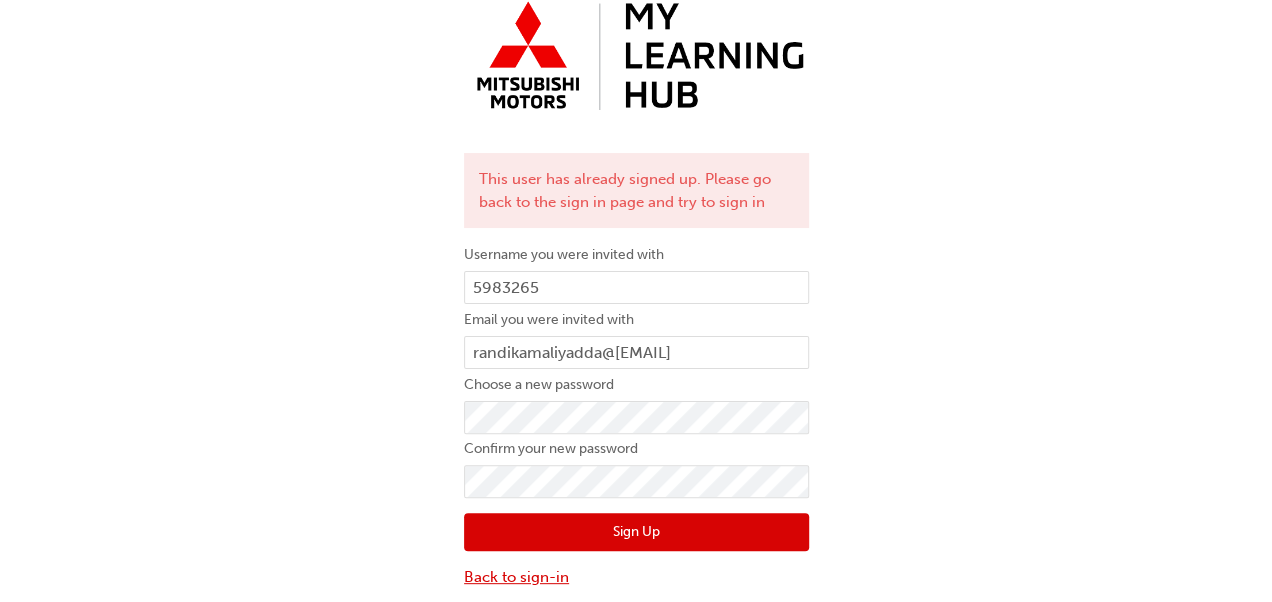 scroll, scrollTop: 0, scrollLeft: 0, axis: both 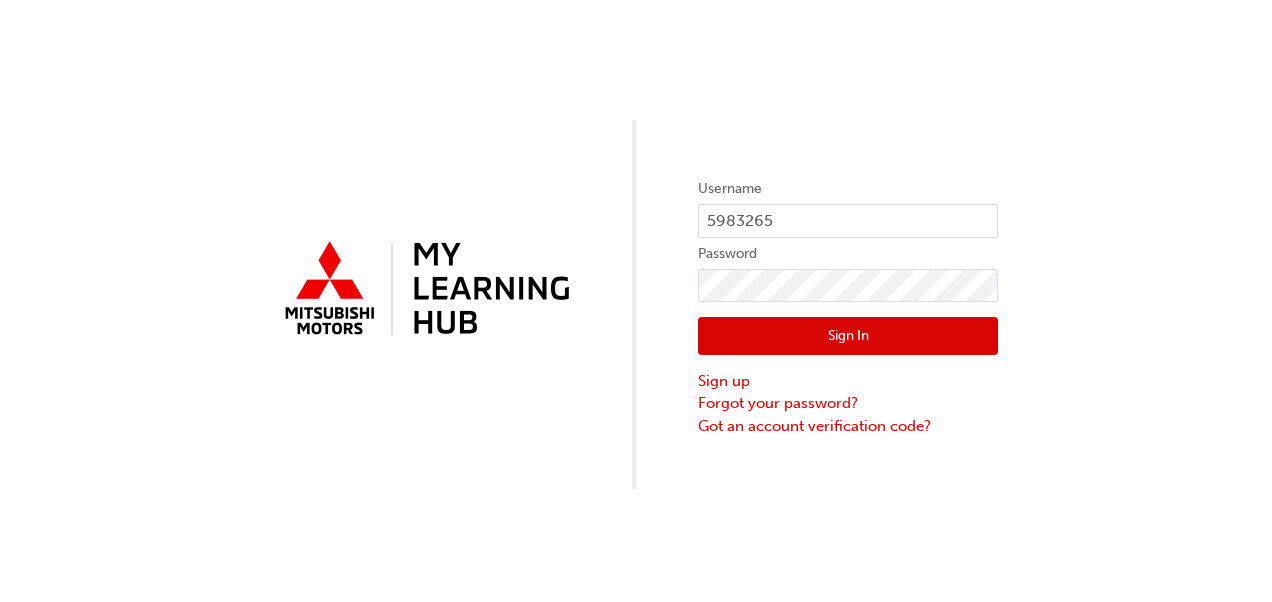 click on "Sign In" at bounding box center [848, 336] 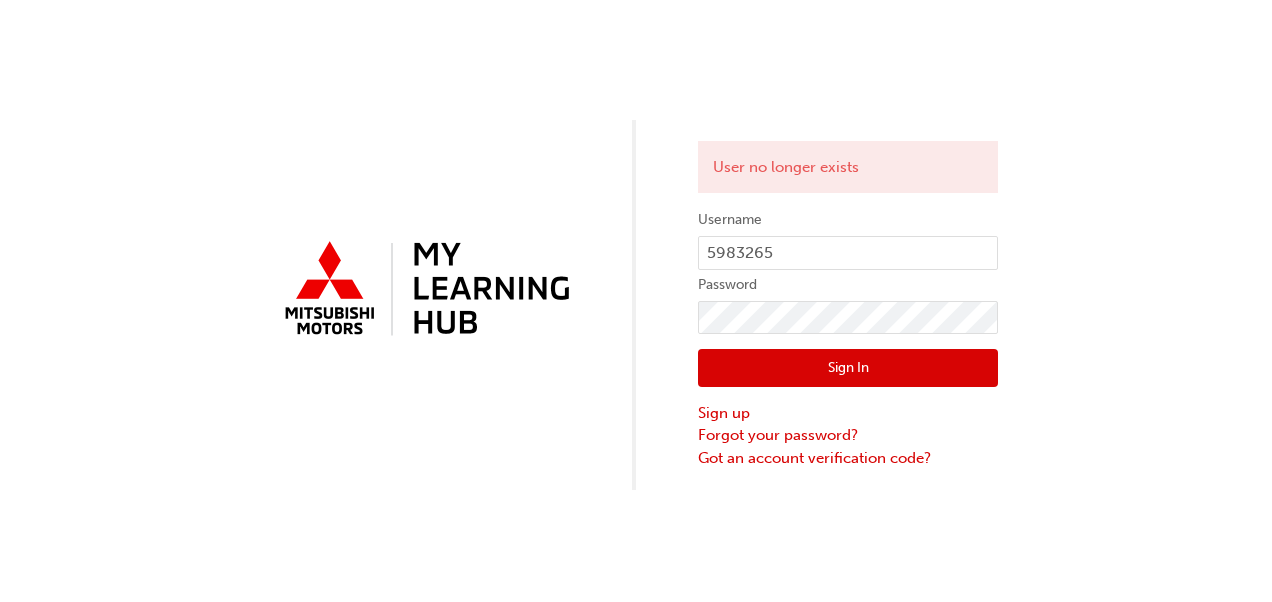 click on "User no longer exists" at bounding box center (848, 167) 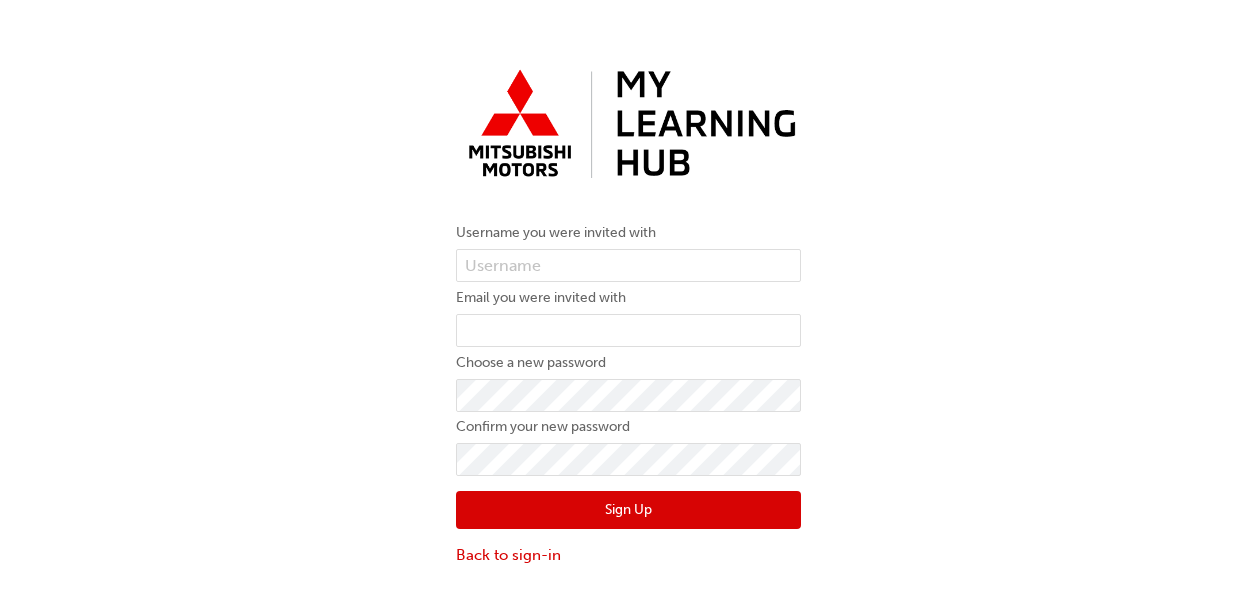 scroll, scrollTop: 0, scrollLeft: 0, axis: both 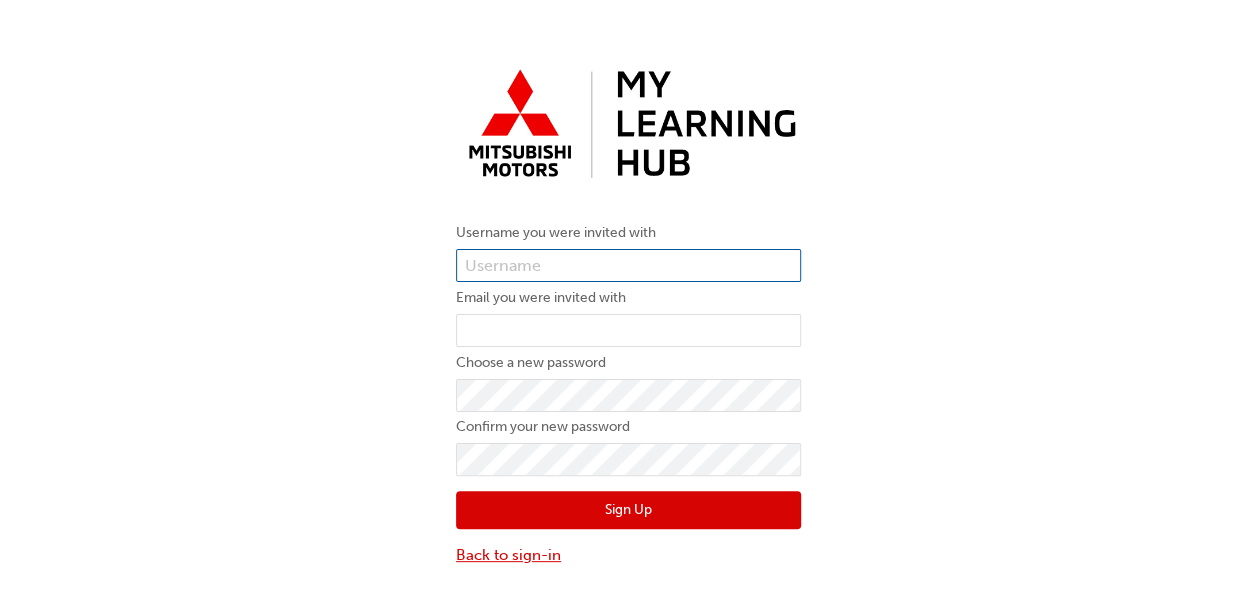 type on "5983265" 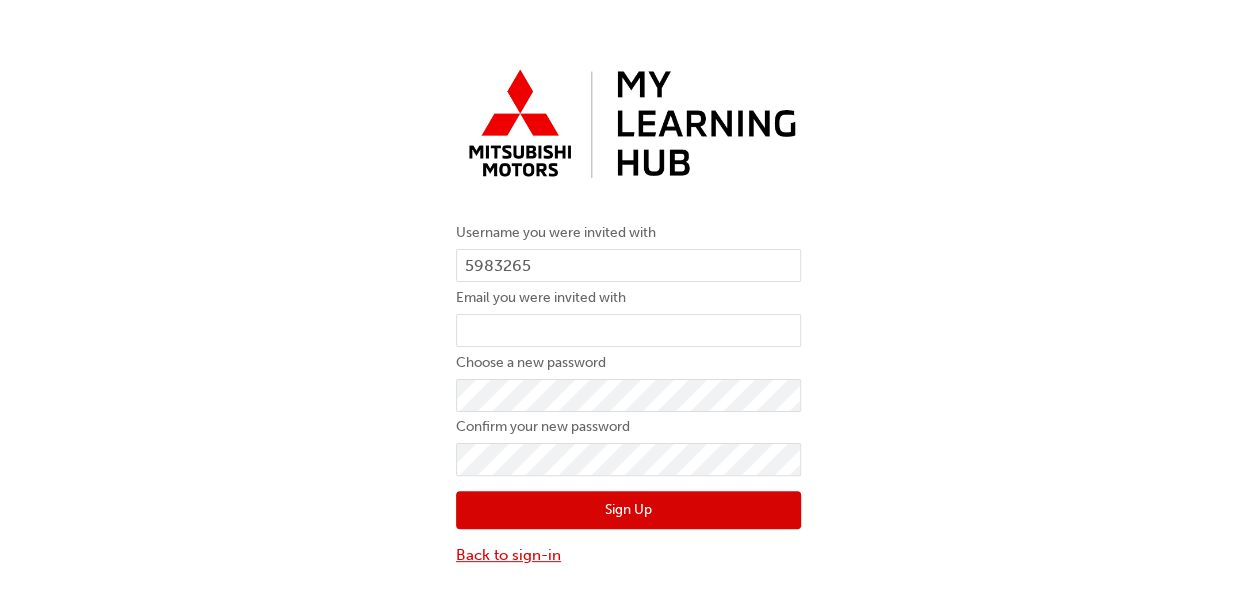 click on "Back to sign-in" at bounding box center (628, 555) 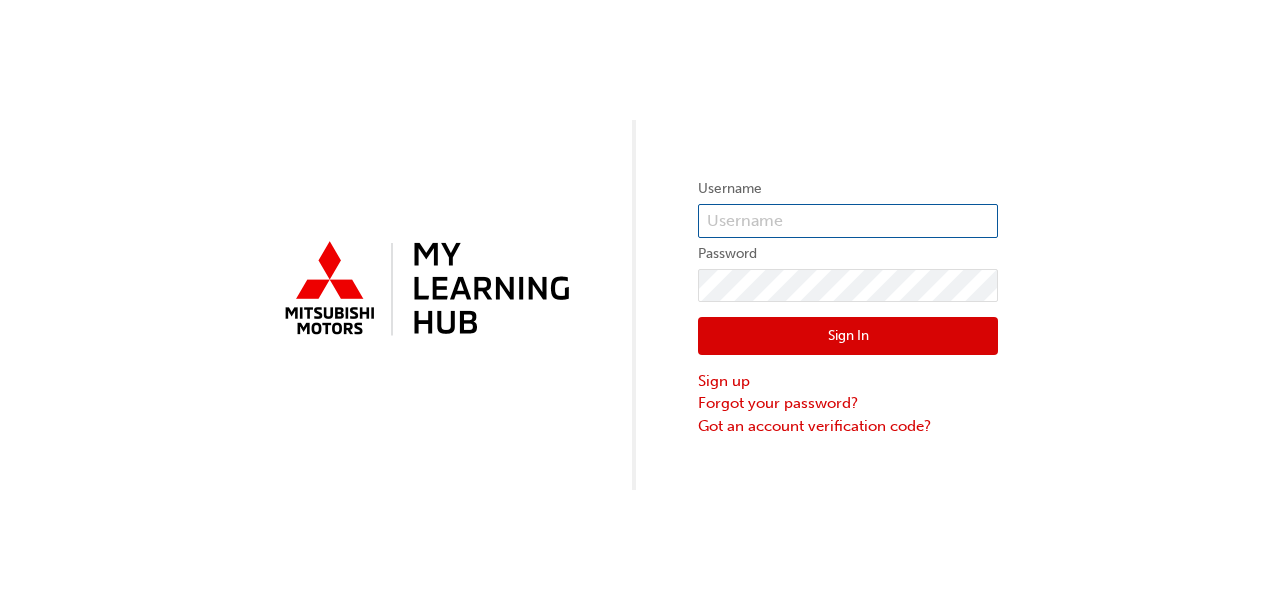 type on "5983265" 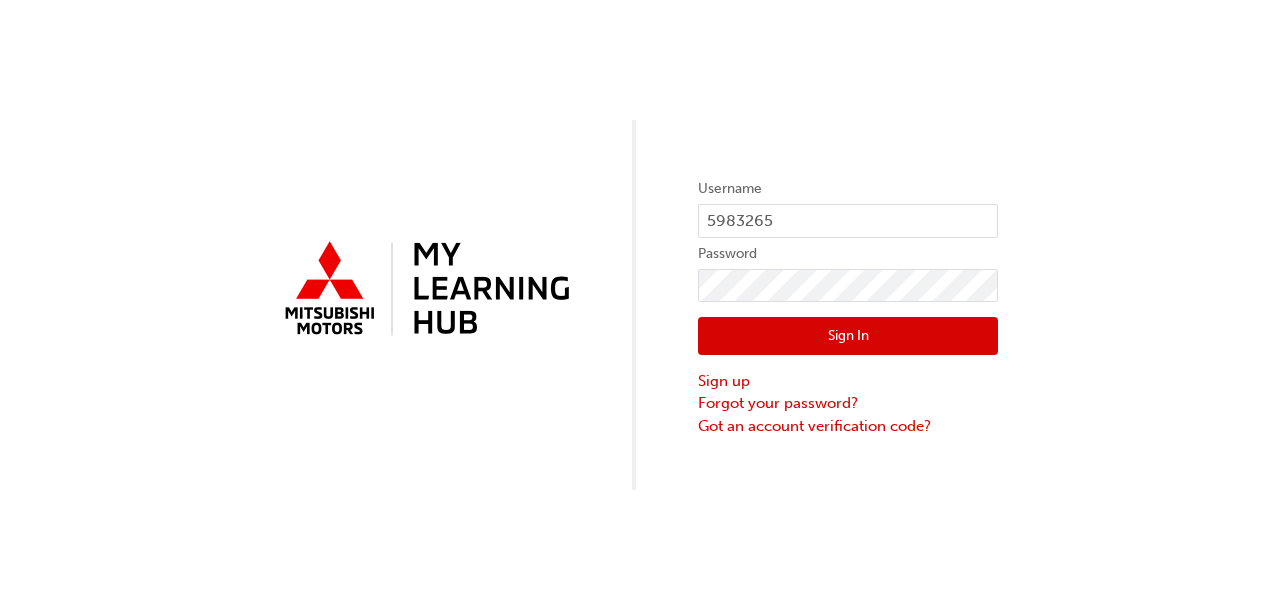 click on "Sign In" at bounding box center [848, 336] 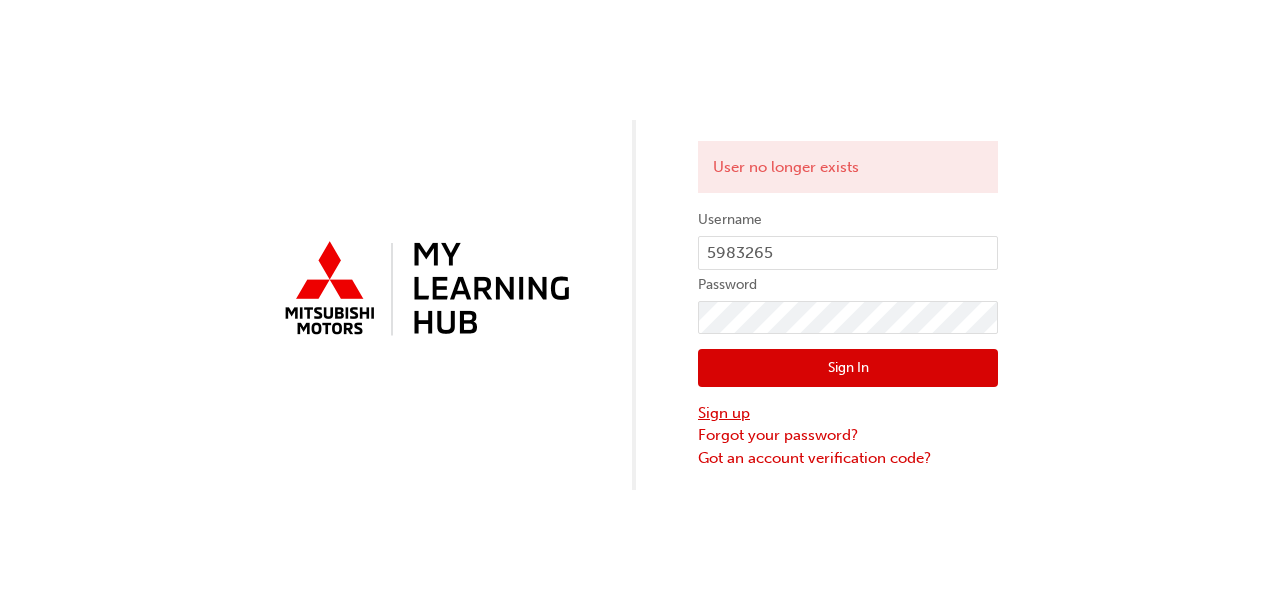 click on "Sign up" at bounding box center [848, 413] 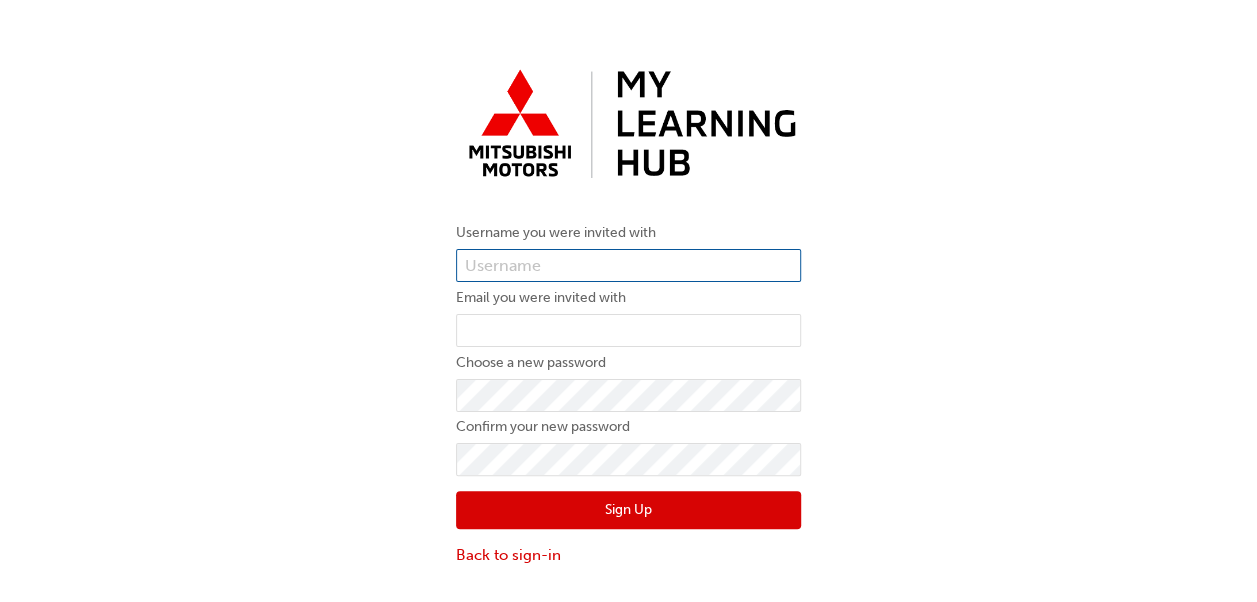 type on "5983265" 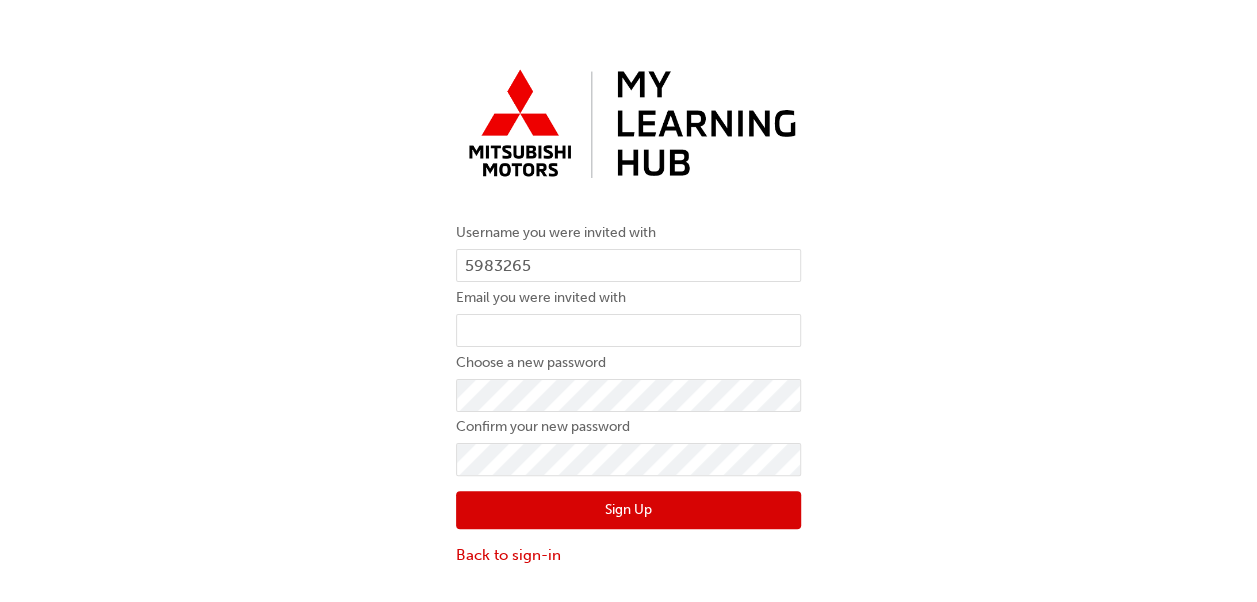 click on "Sign Up" at bounding box center (628, 510) 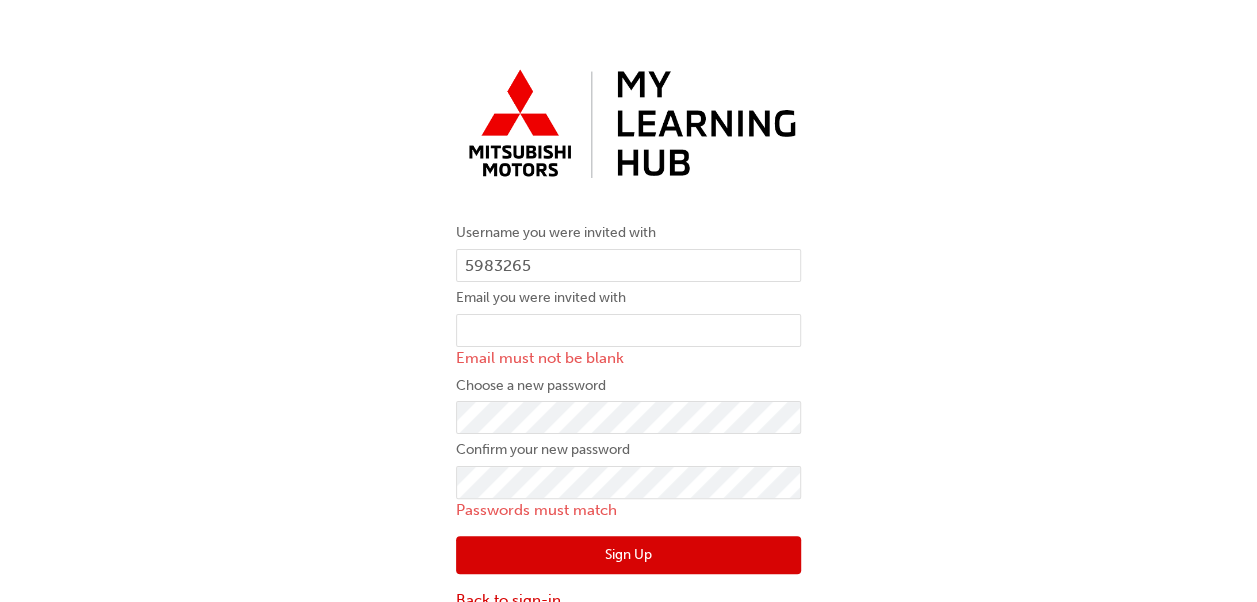 click on "Back to sign-in" at bounding box center [628, 600] 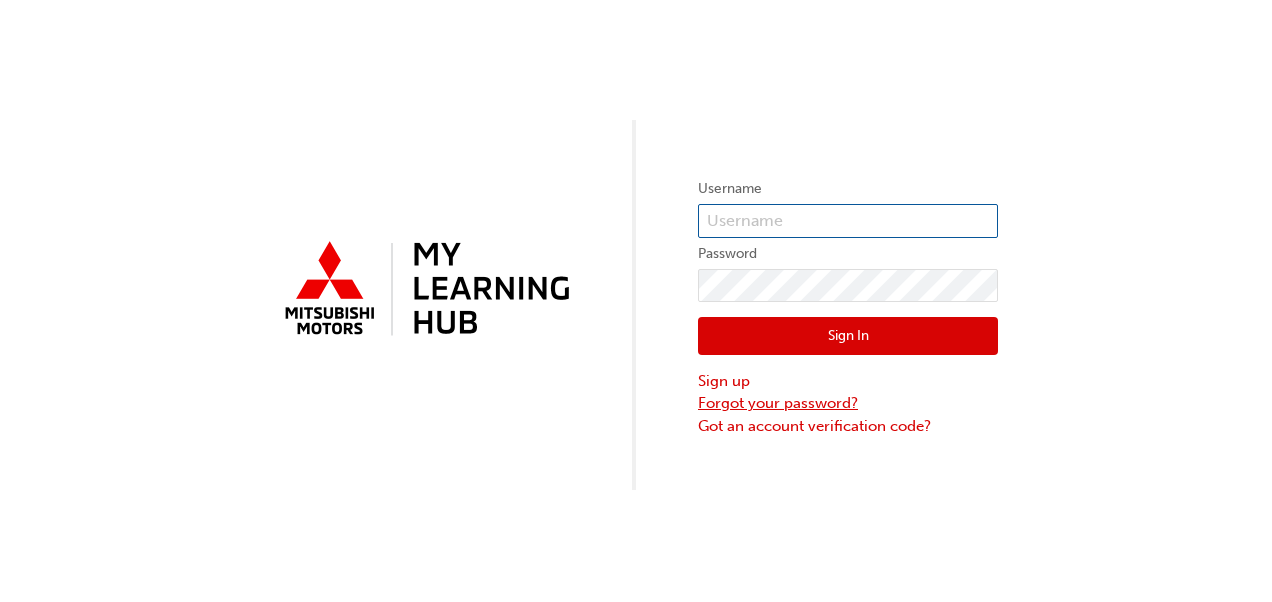type on "5983265" 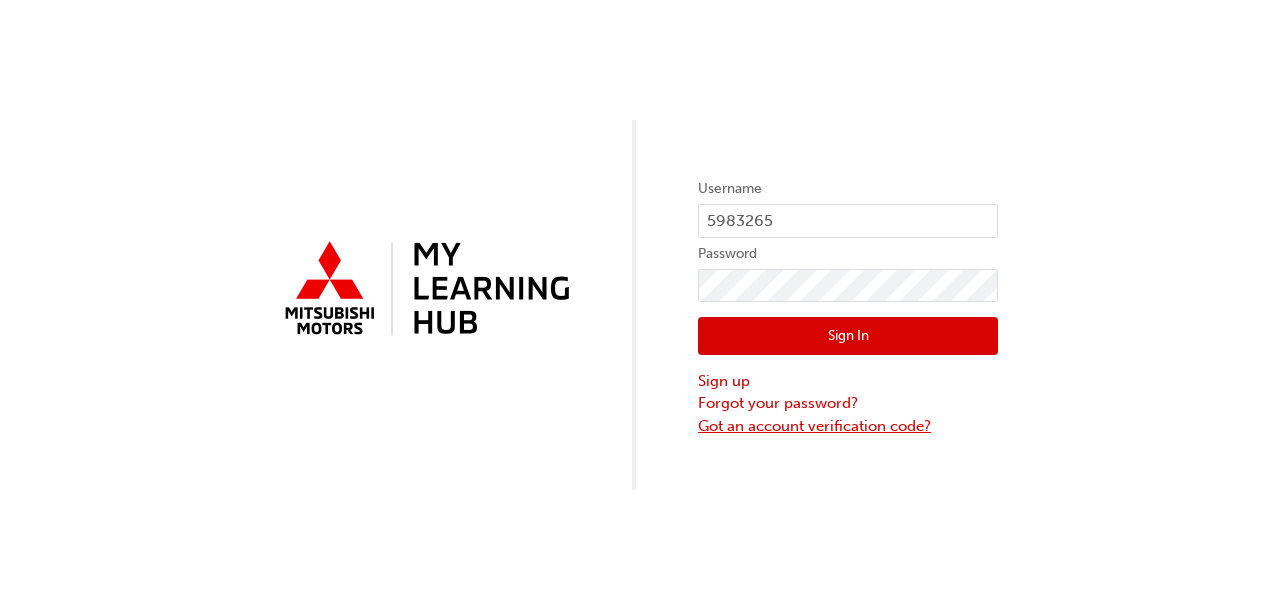 click on "Got an account verification code?" at bounding box center (848, 426) 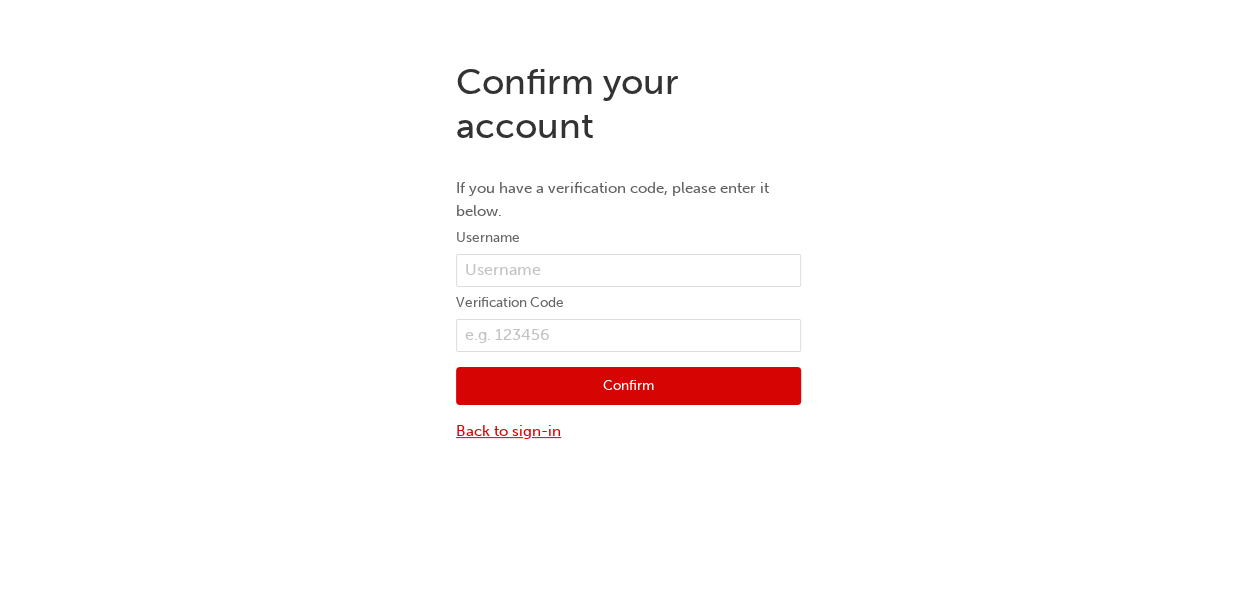 click on "Back to sign-in" at bounding box center (628, 431) 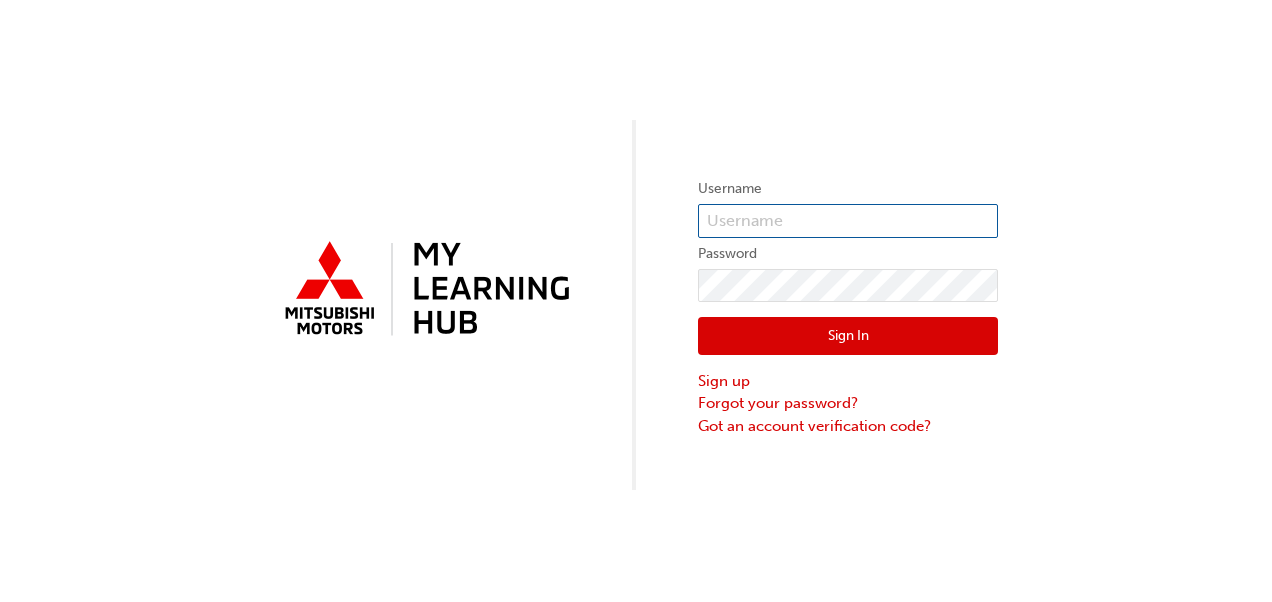 type on "5983265" 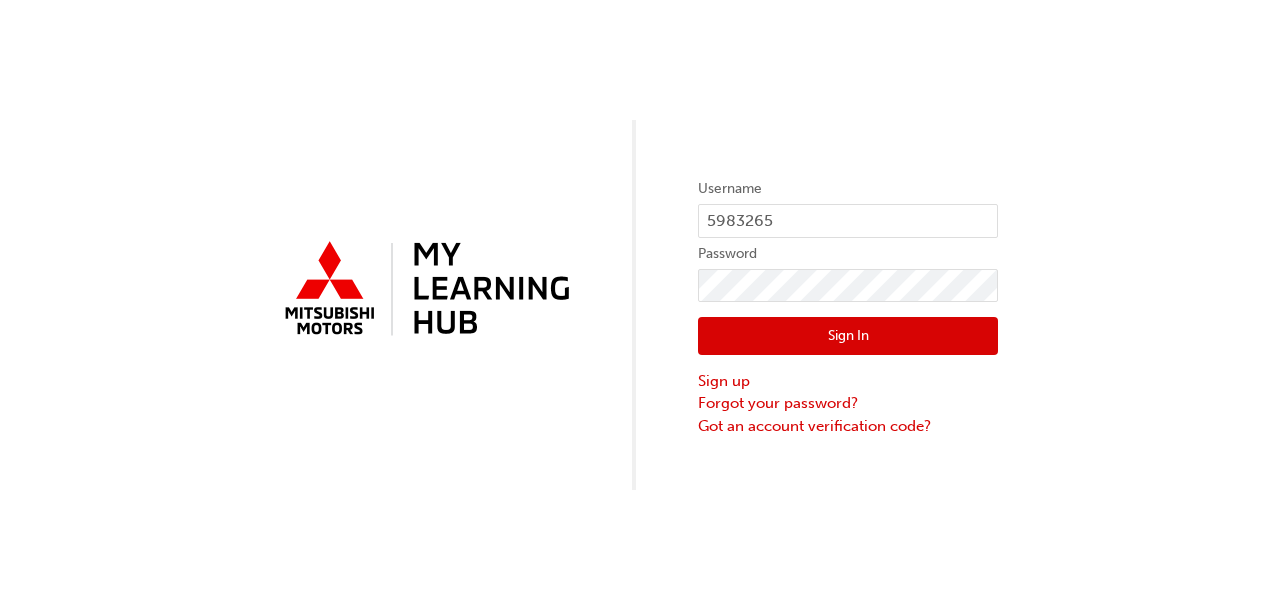 click on "Sign In" at bounding box center (848, 336) 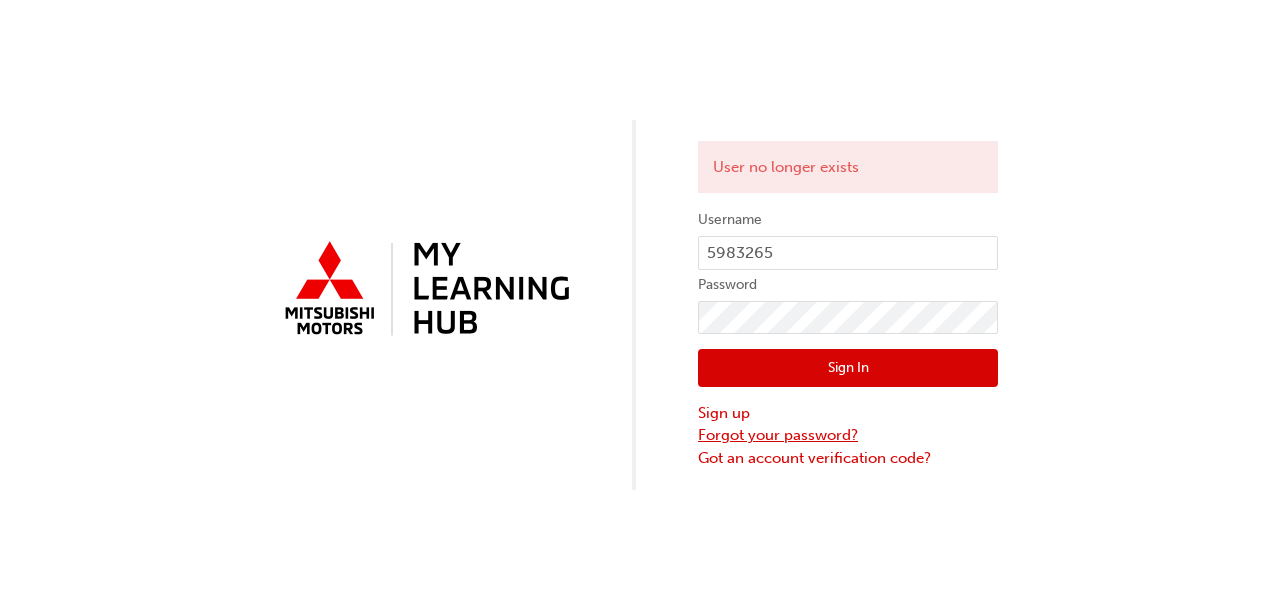 click on "Forgot your password?" at bounding box center [848, 435] 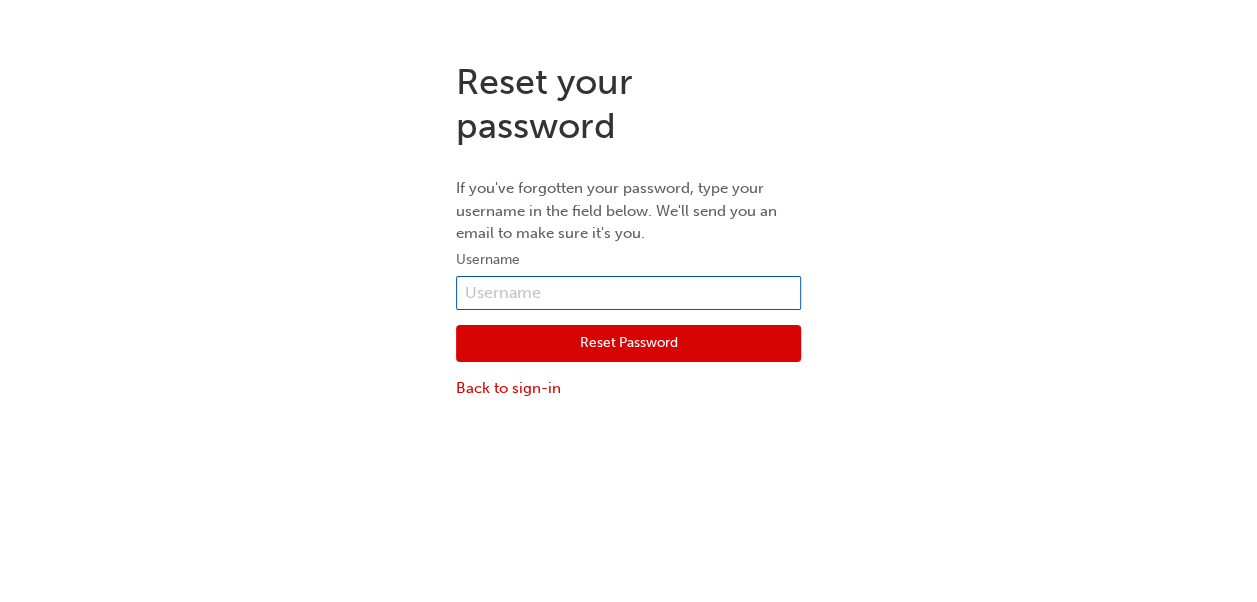 click at bounding box center (628, 293) 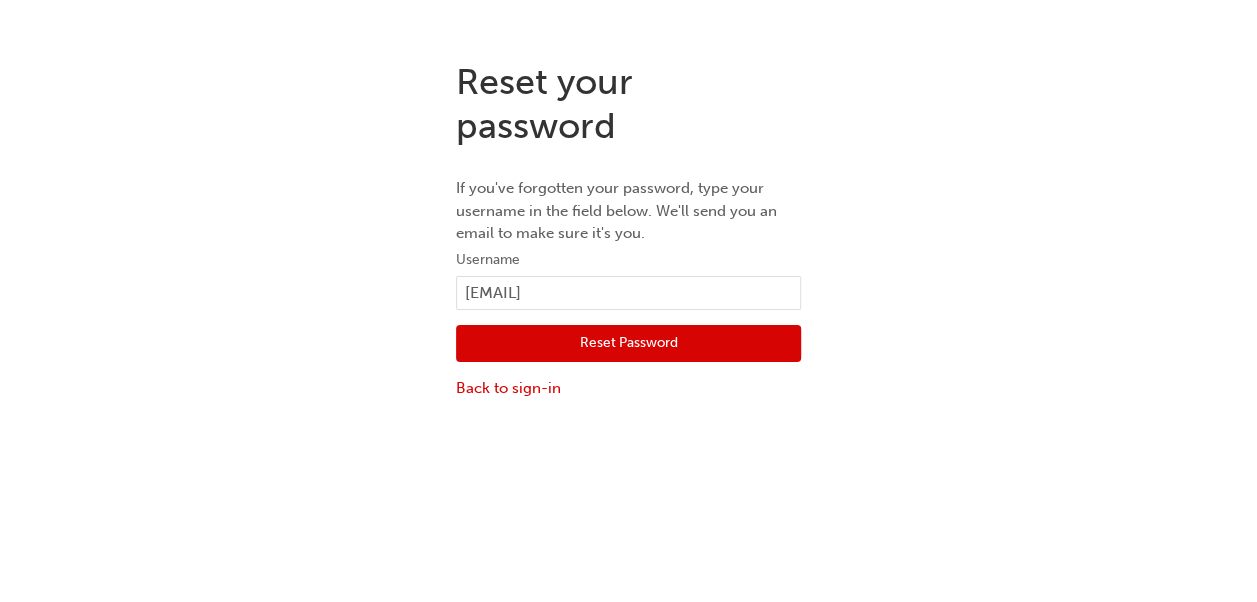 click on "Reset Password" at bounding box center [628, 344] 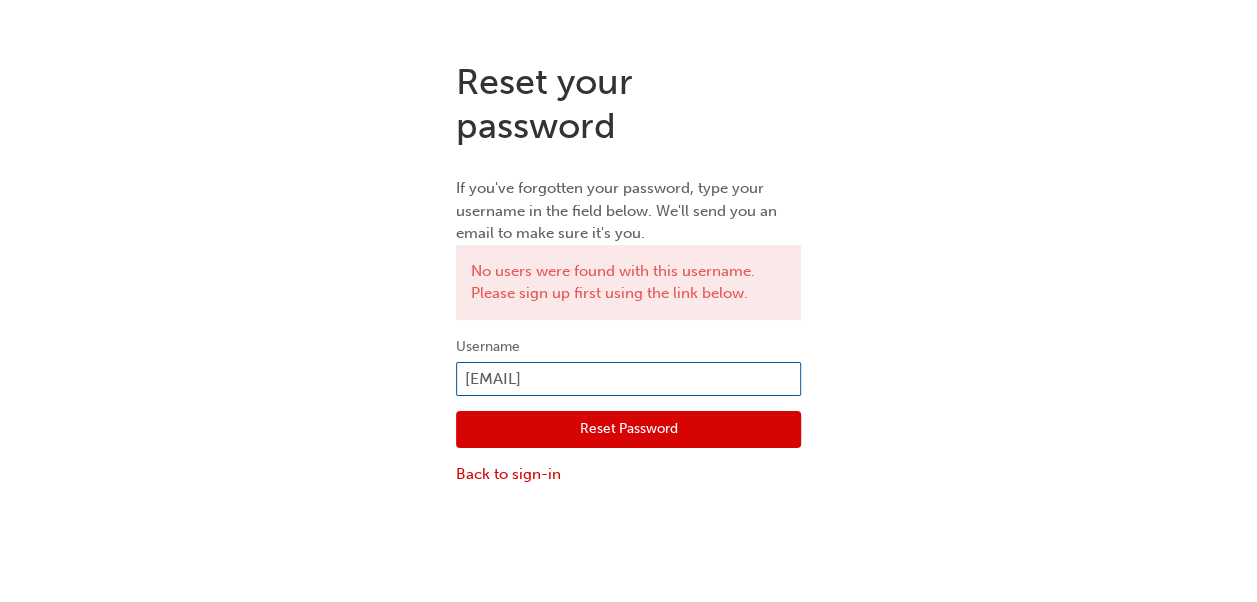 click on "yomal2008@gmail.com" at bounding box center [628, 379] 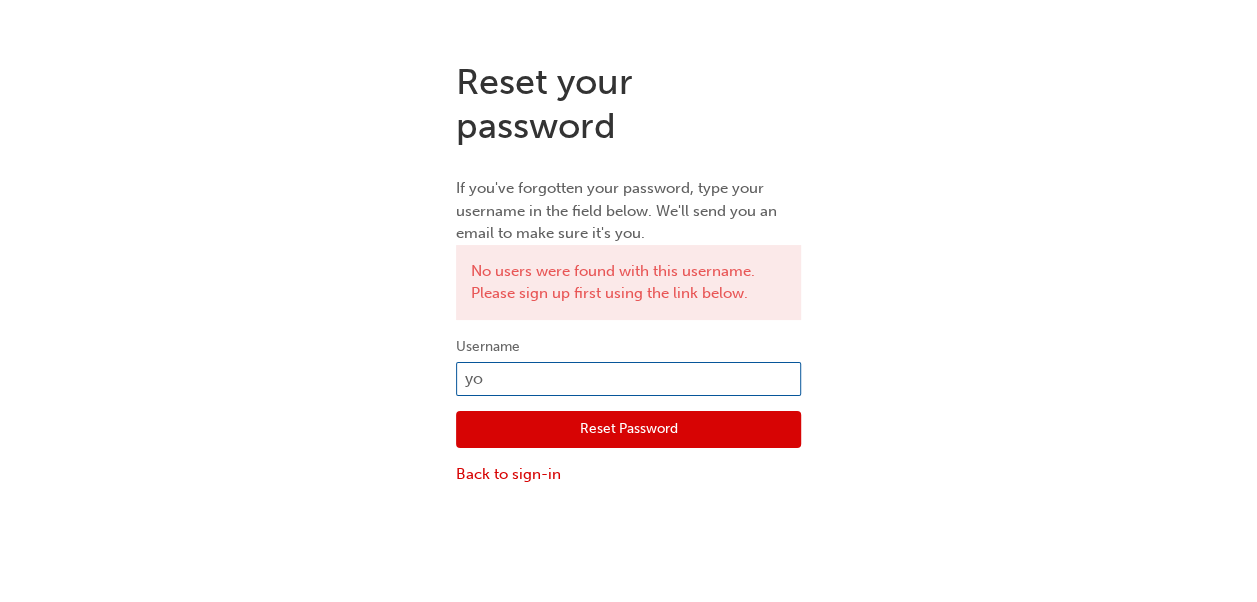 type on "y" 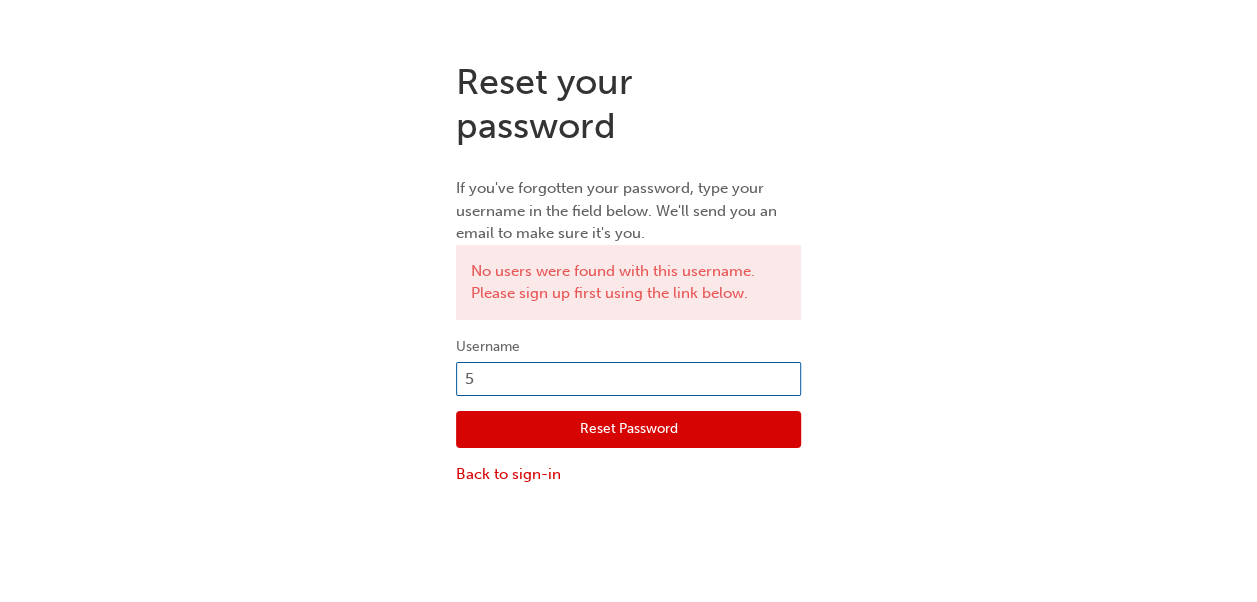 click on "5" at bounding box center (628, 379) 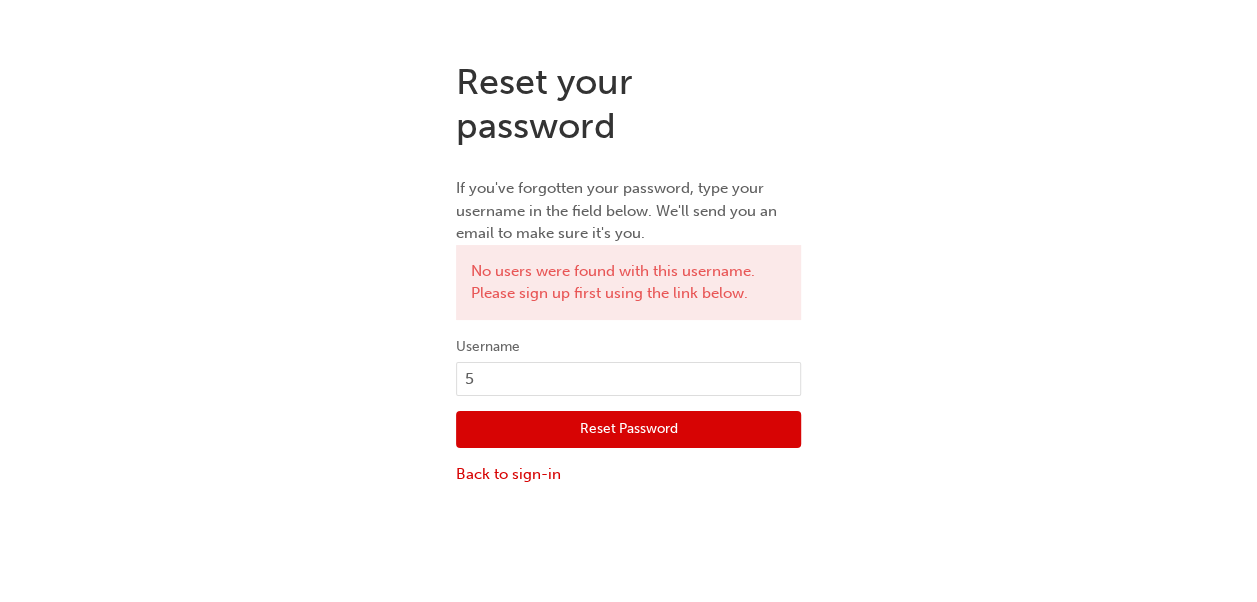click on "Reset your password If you've forgotten your password, type your username in the field below. We'll send you an email to make sure it's you. No users were found with this username. Please sign up first using the link below. Username 5 Reset Password Back to sign-in" at bounding box center (628, 273) 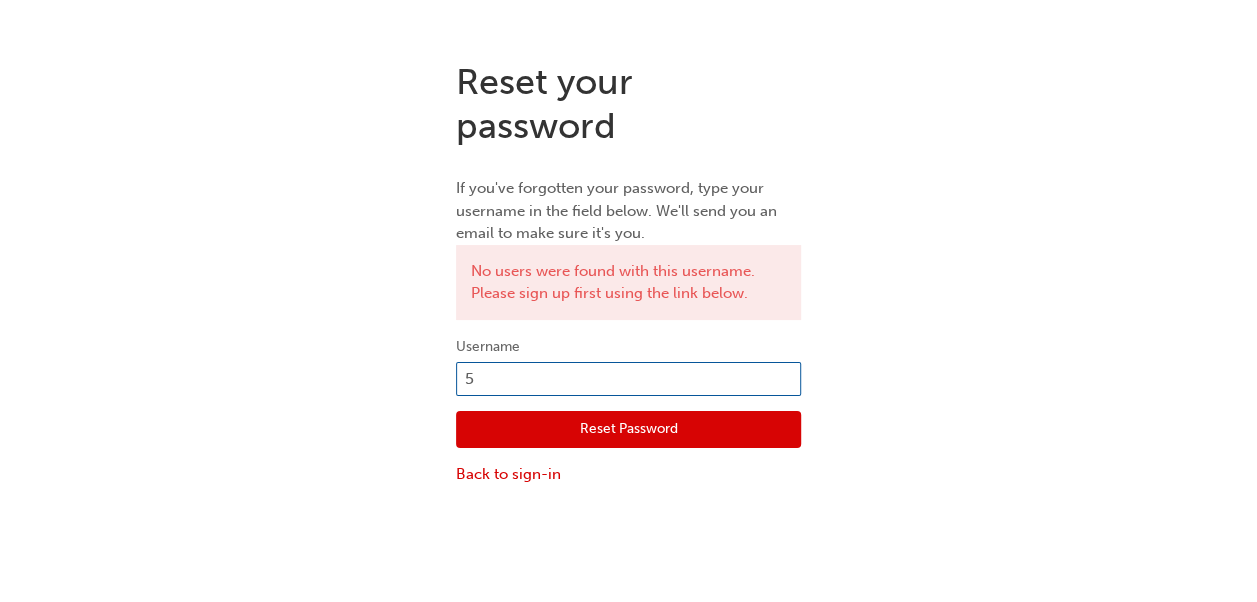 click on "5" at bounding box center [628, 379] 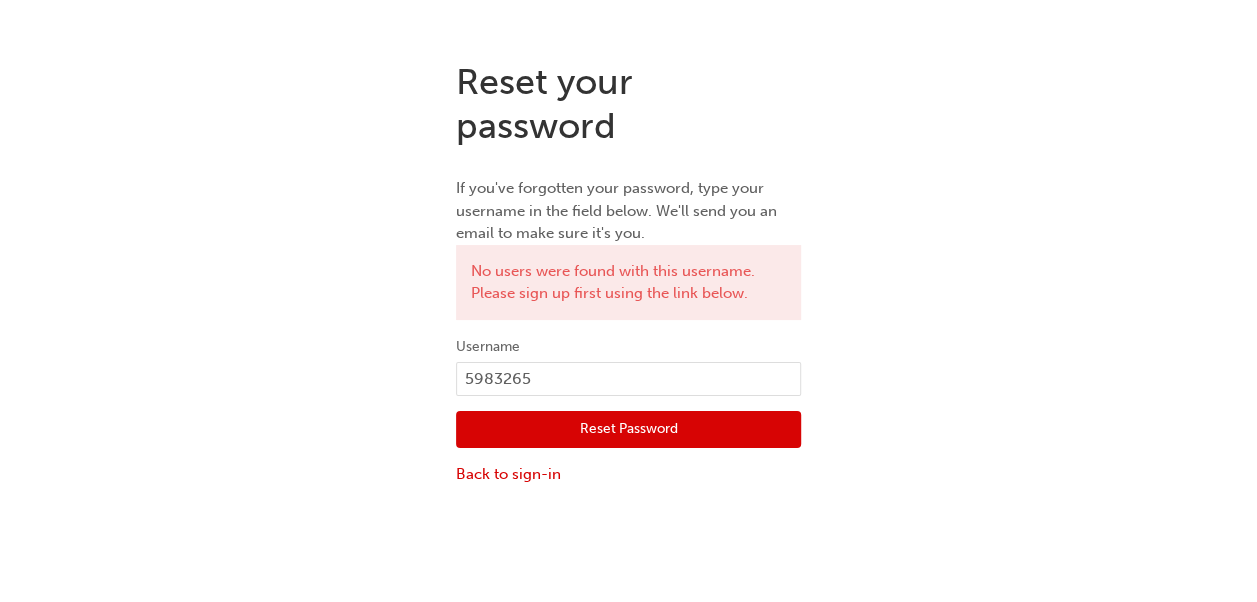 click on "Reset Password" at bounding box center [628, 430] 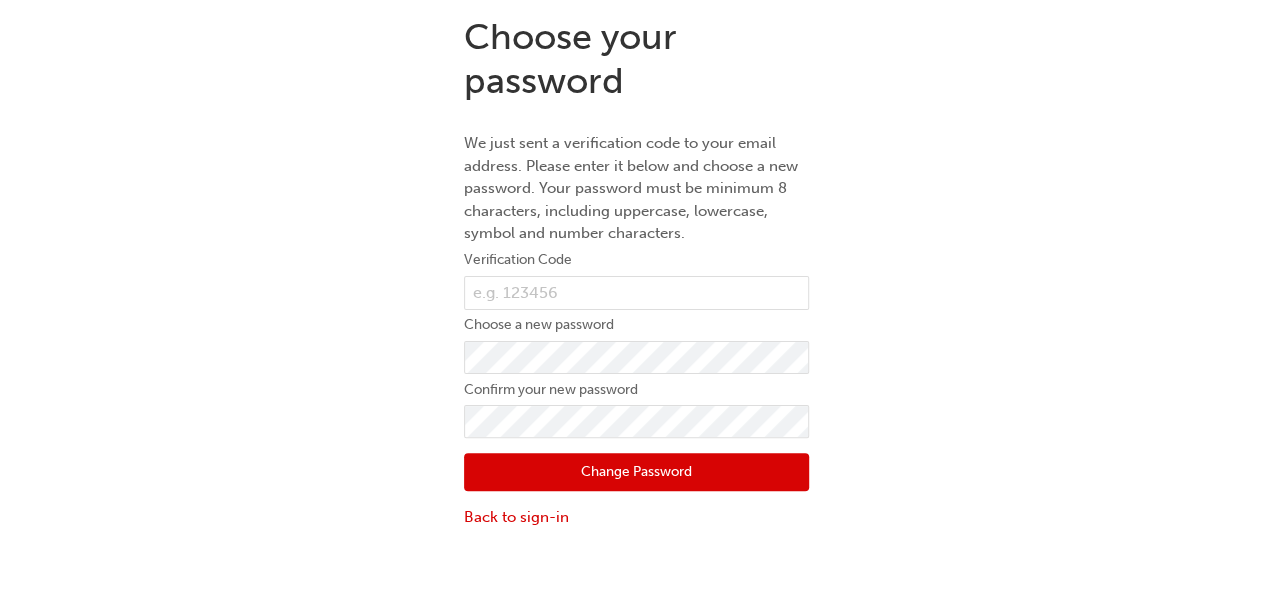 scroll, scrollTop: 0, scrollLeft: 0, axis: both 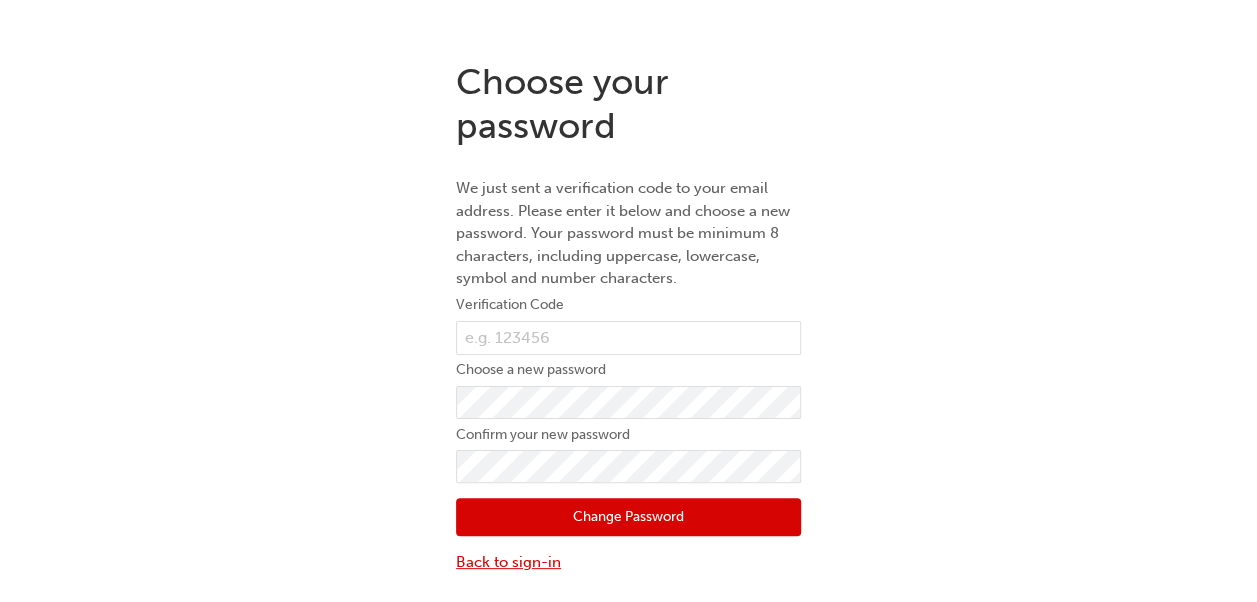click on "Back to sign-in" at bounding box center [628, 562] 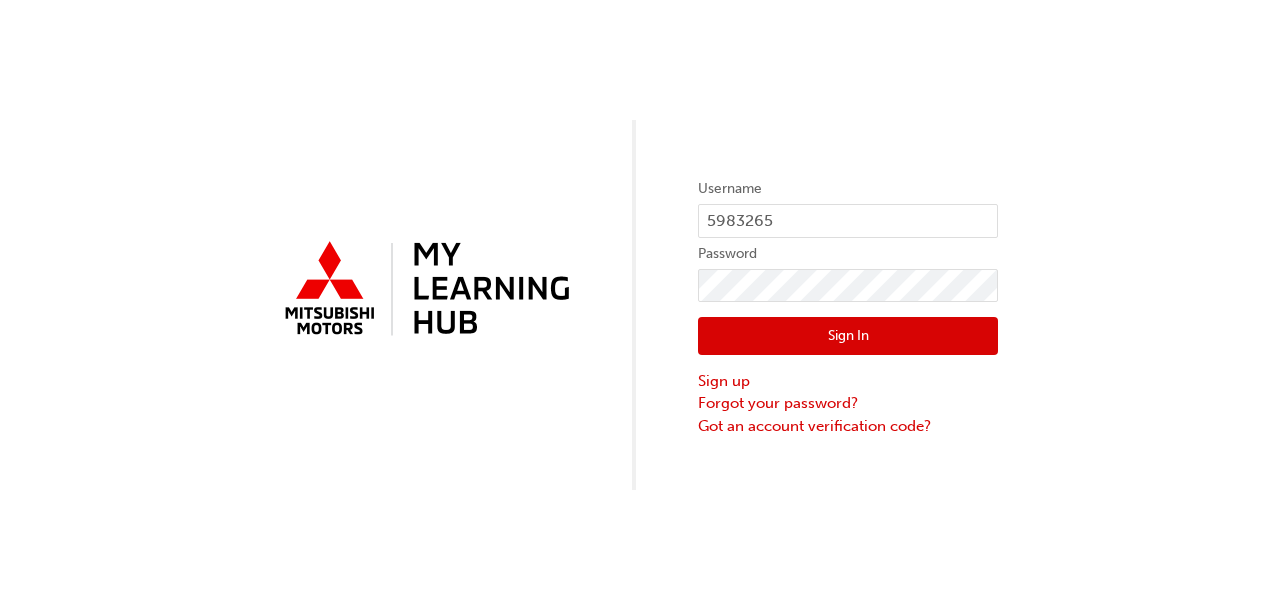 click on "Sign In" at bounding box center (848, 336) 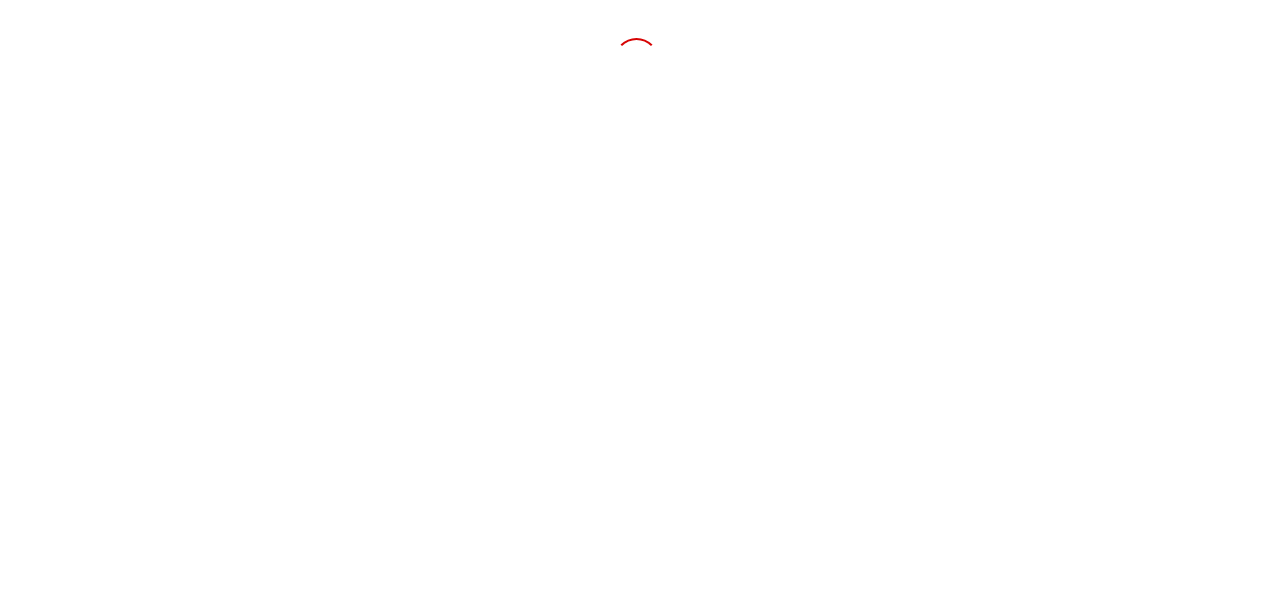 scroll, scrollTop: 0, scrollLeft: 0, axis: both 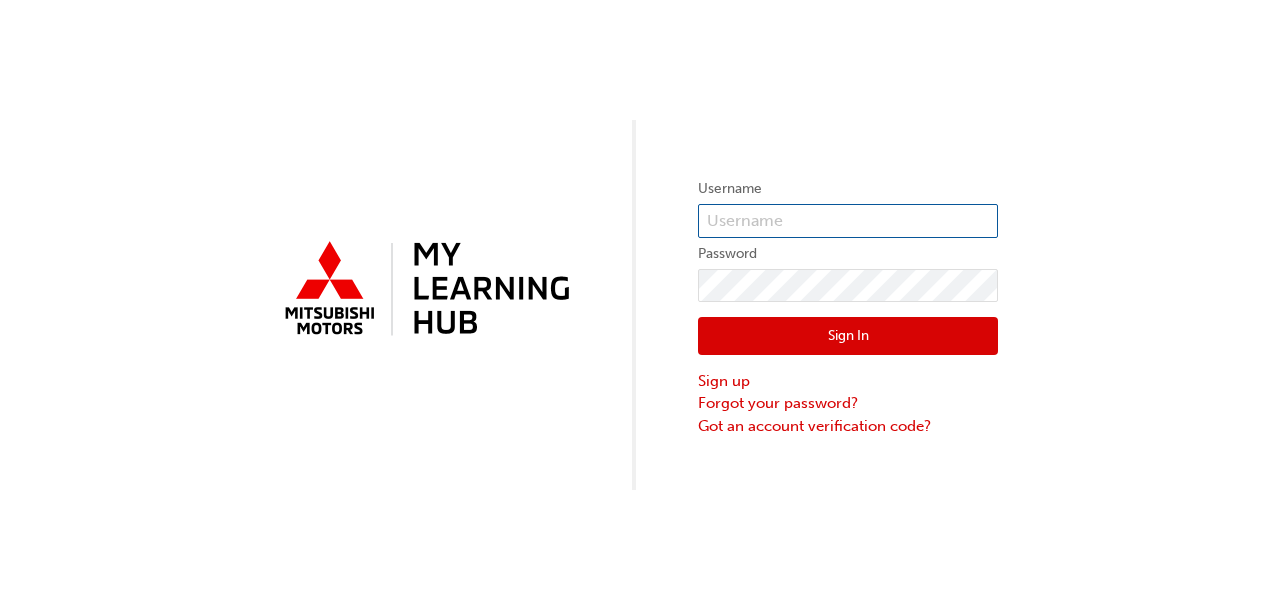 type on "5983265" 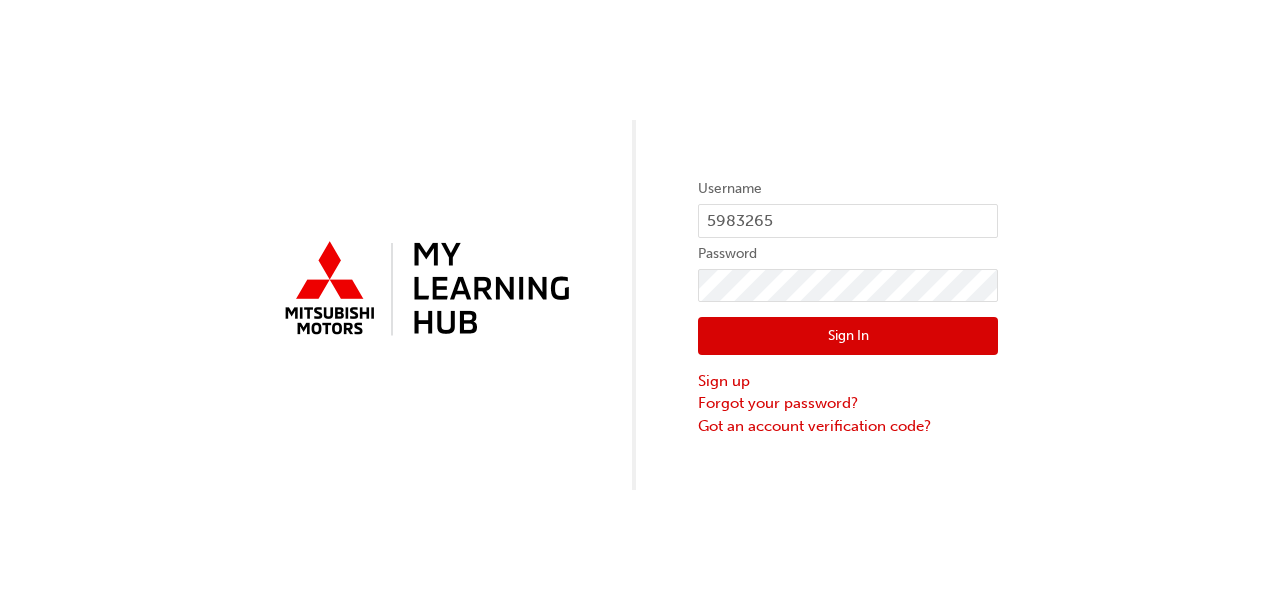 click on "Sign In" at bounding box center (848, 336) 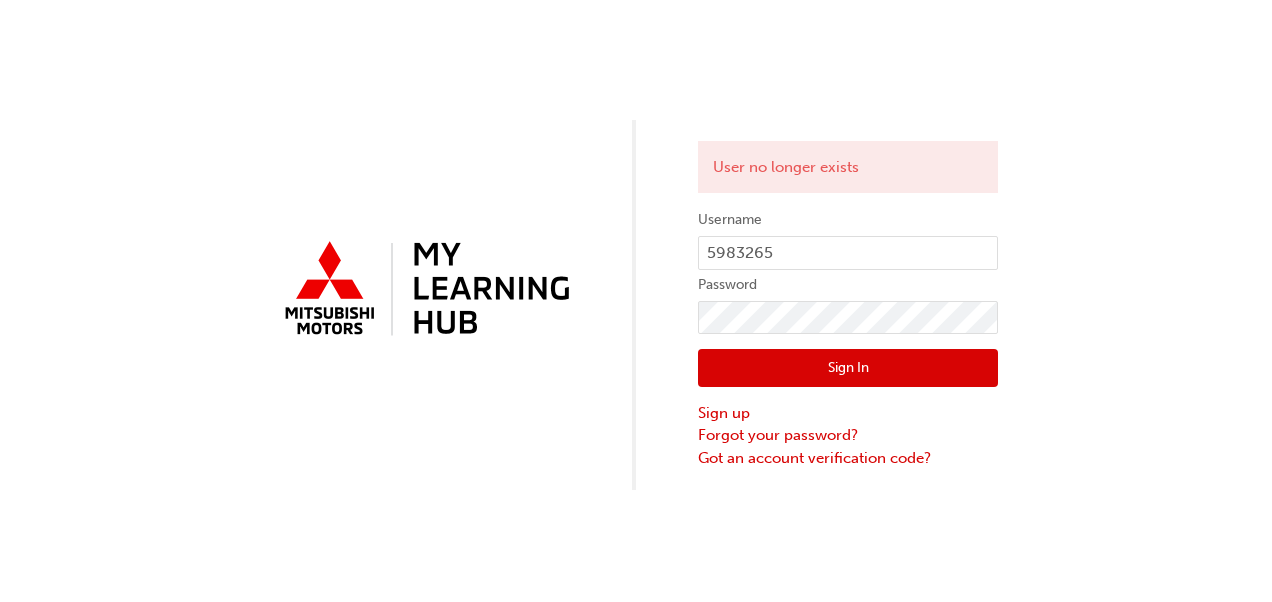 click on "Sign In" at bounding box center (848, 368) 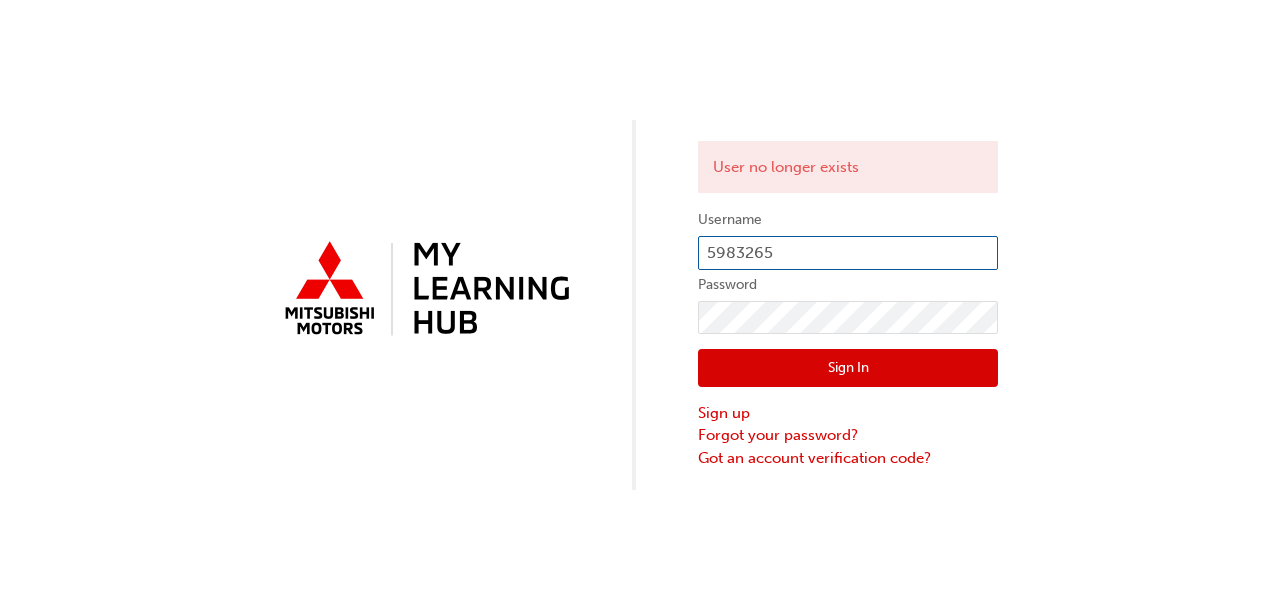 click on "5983265" at bounding box center (848, 253) 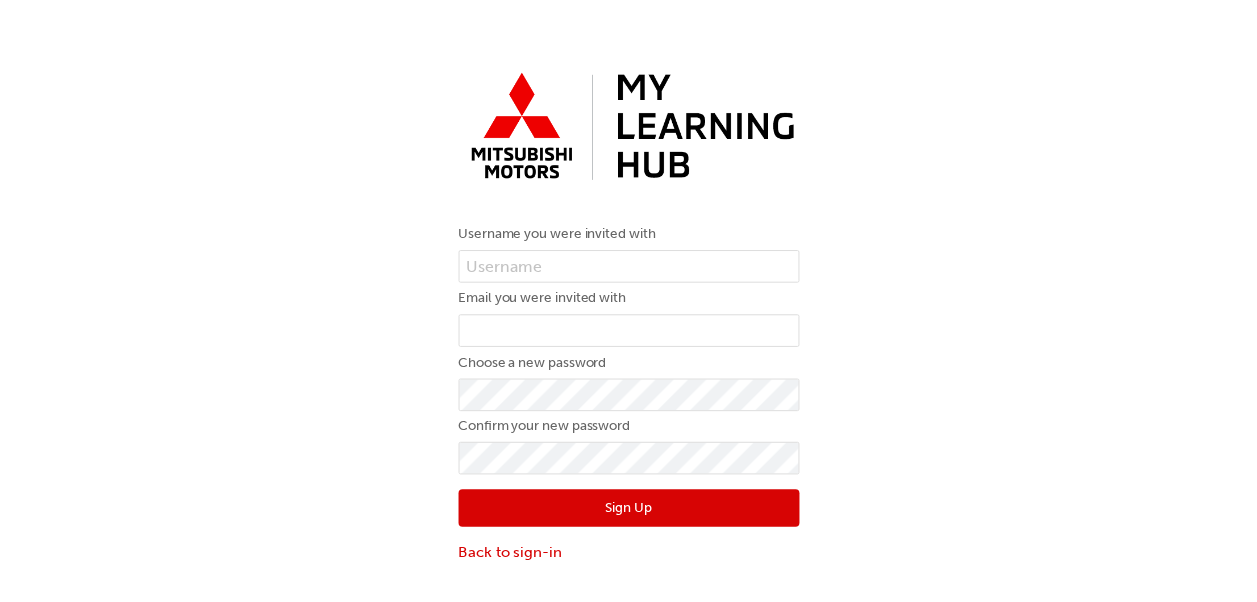 scroll, scrollTop: 0, scrollLeft: 0, axis: both 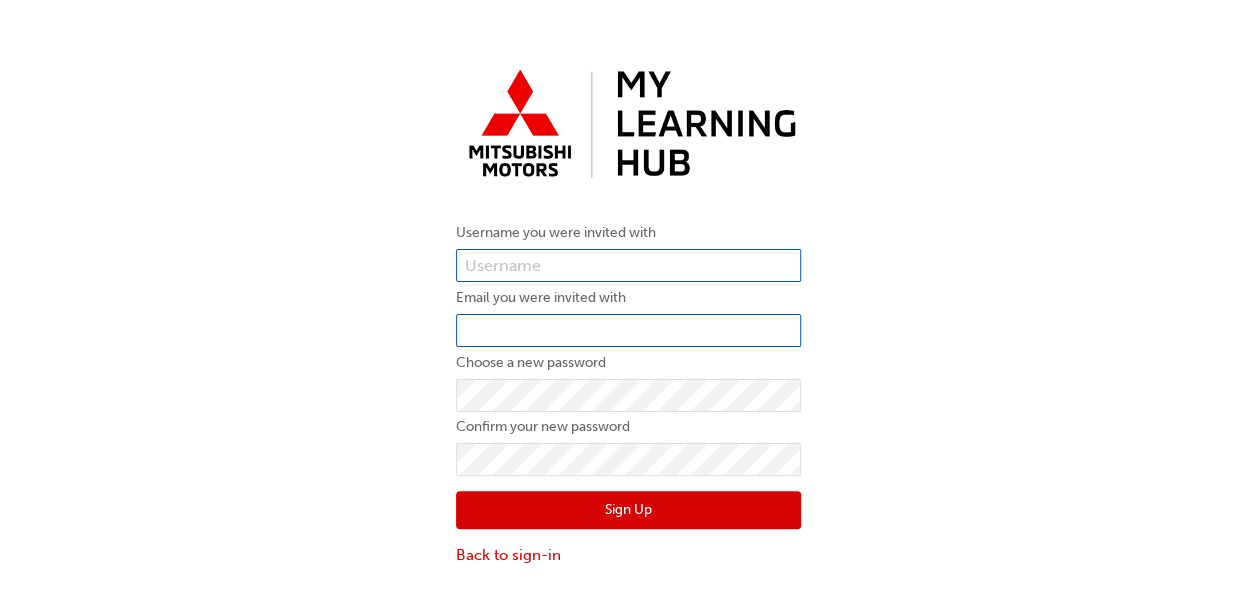 type on "5983265" 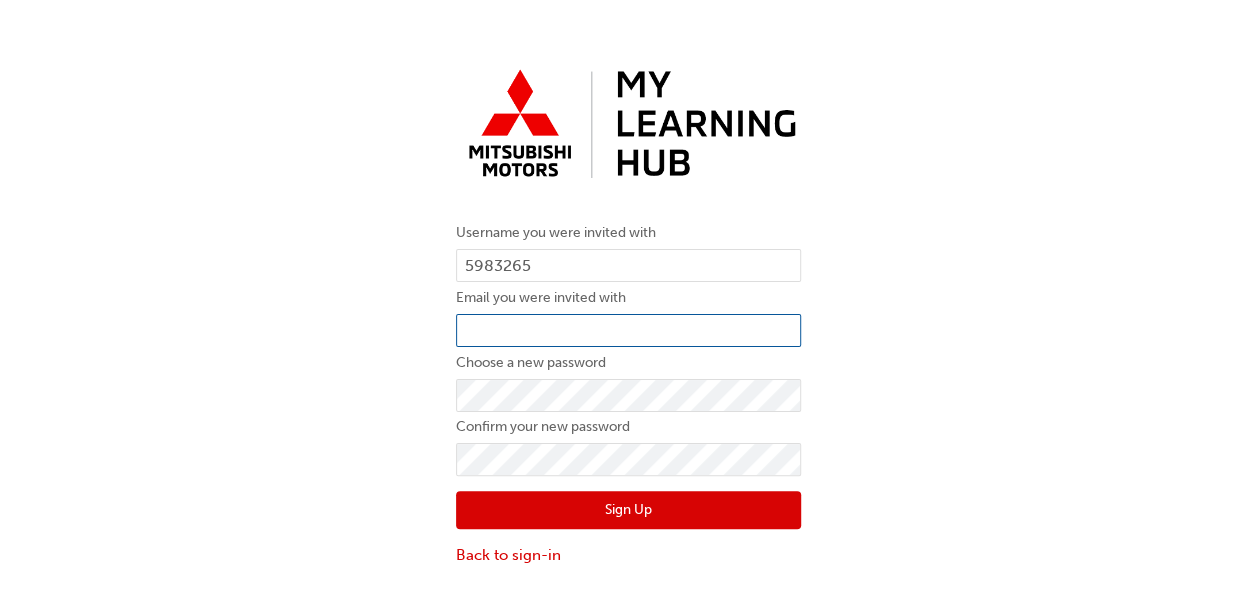 click at bounding box center (628, 331) 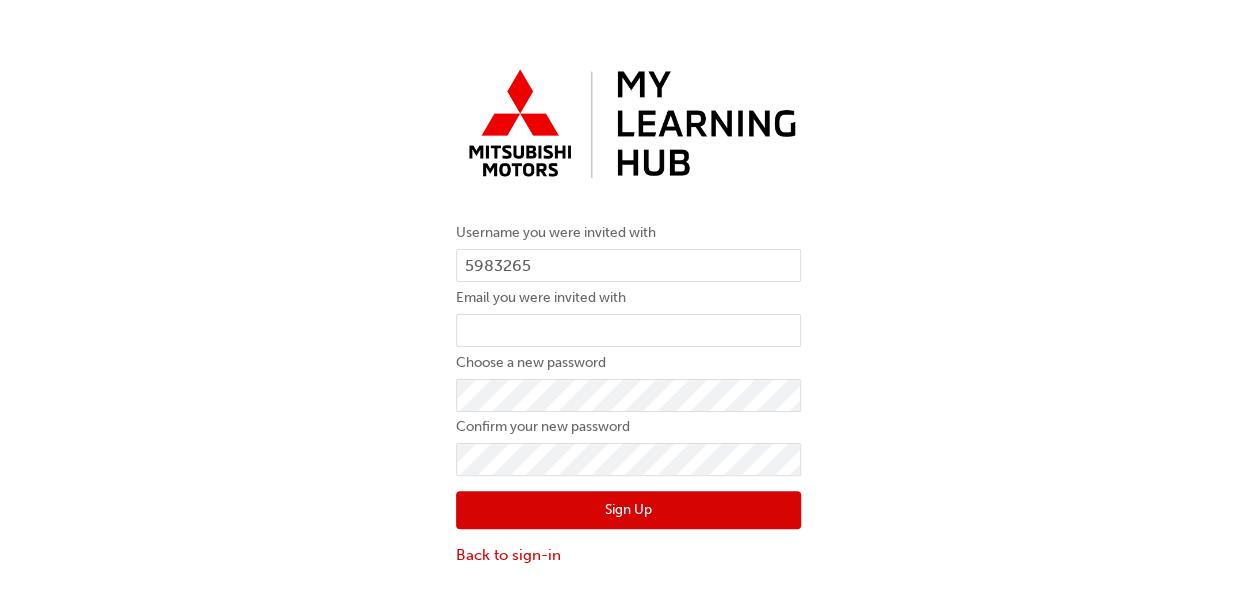 click on "Username you were invited with 5983265 Email you were invited with Choose a new password Confirm your new password Sign Up Back to sign-in" at bounding box center (628, 313) 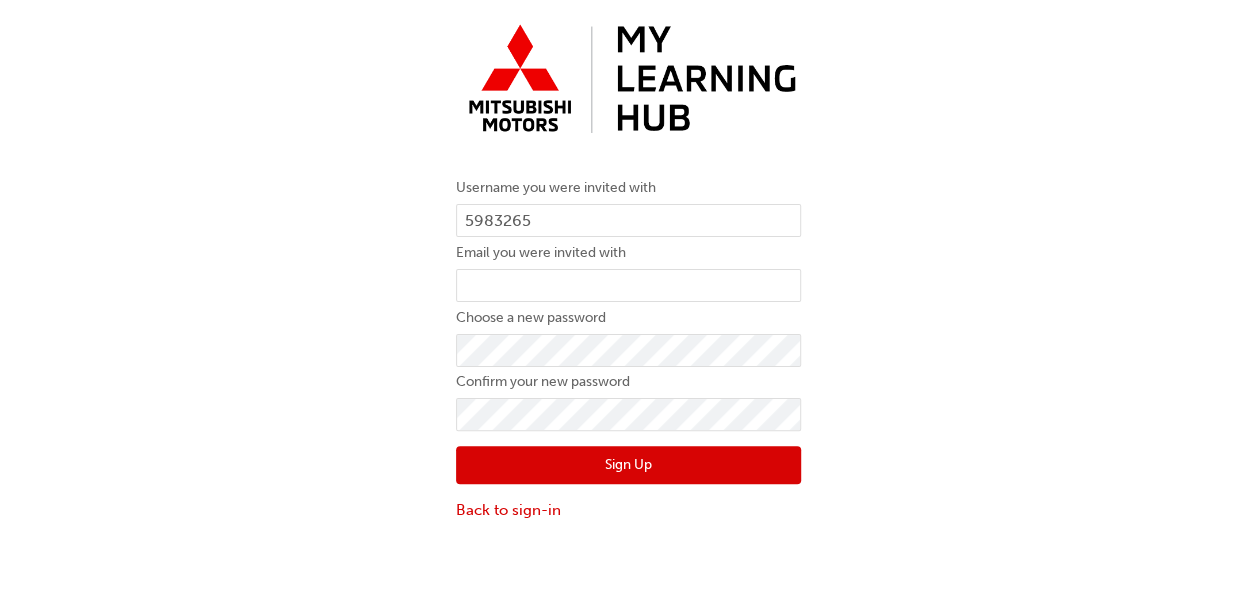 click on "Sign Up" at bounding box center [628, 465] 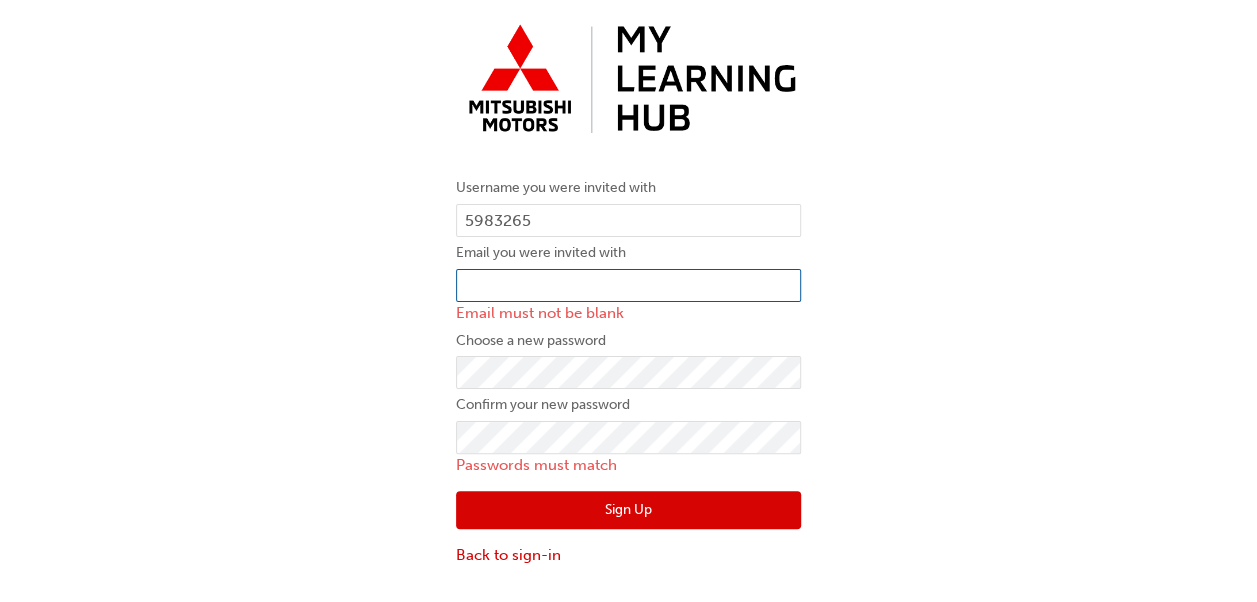 click at bounding box center [628, 286] 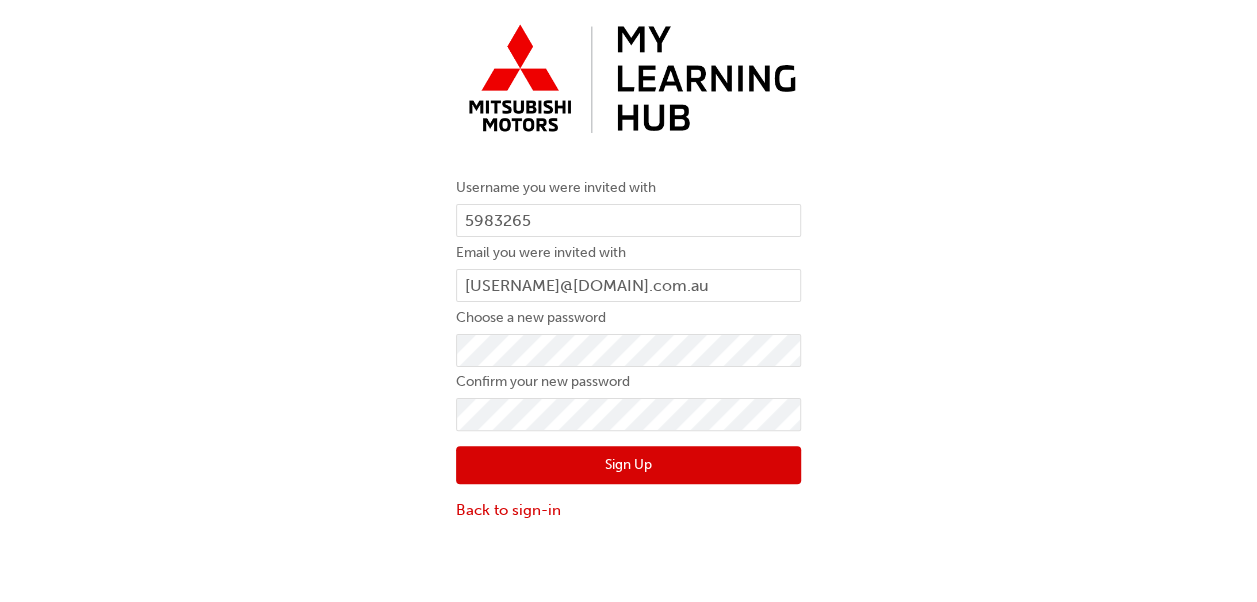 click on "Sign Up" at bounding box center [628, 465] 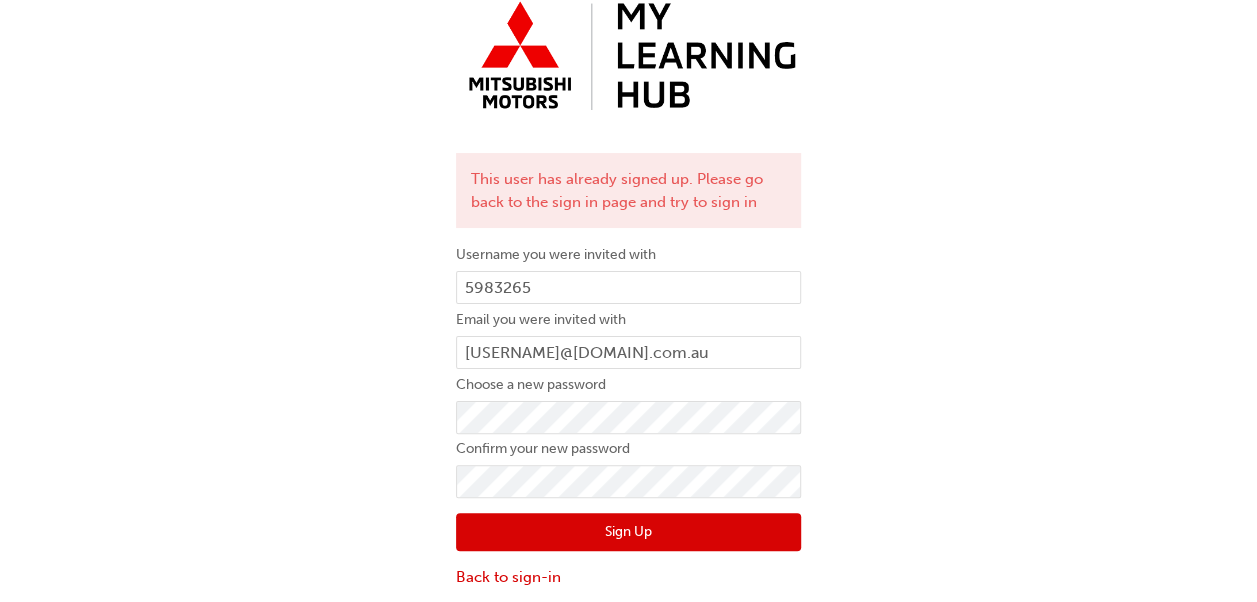 scroll, scrollTop: 0, scrollLeft: 0, axis: both 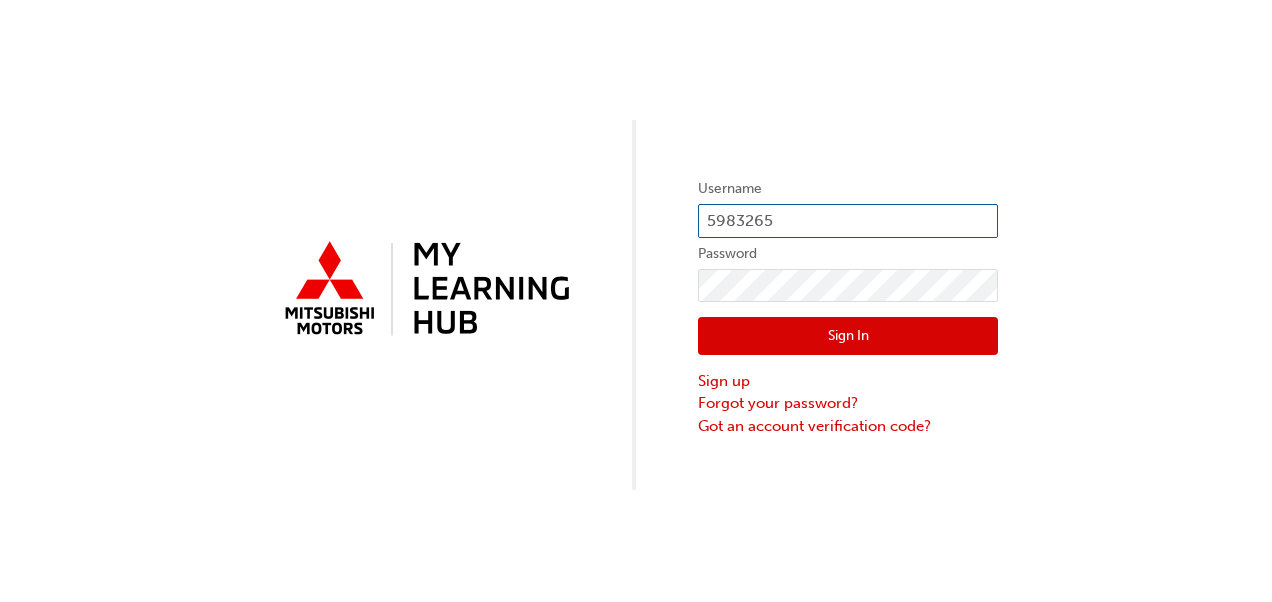 click on "5983265" at bounding box center (848, 221) 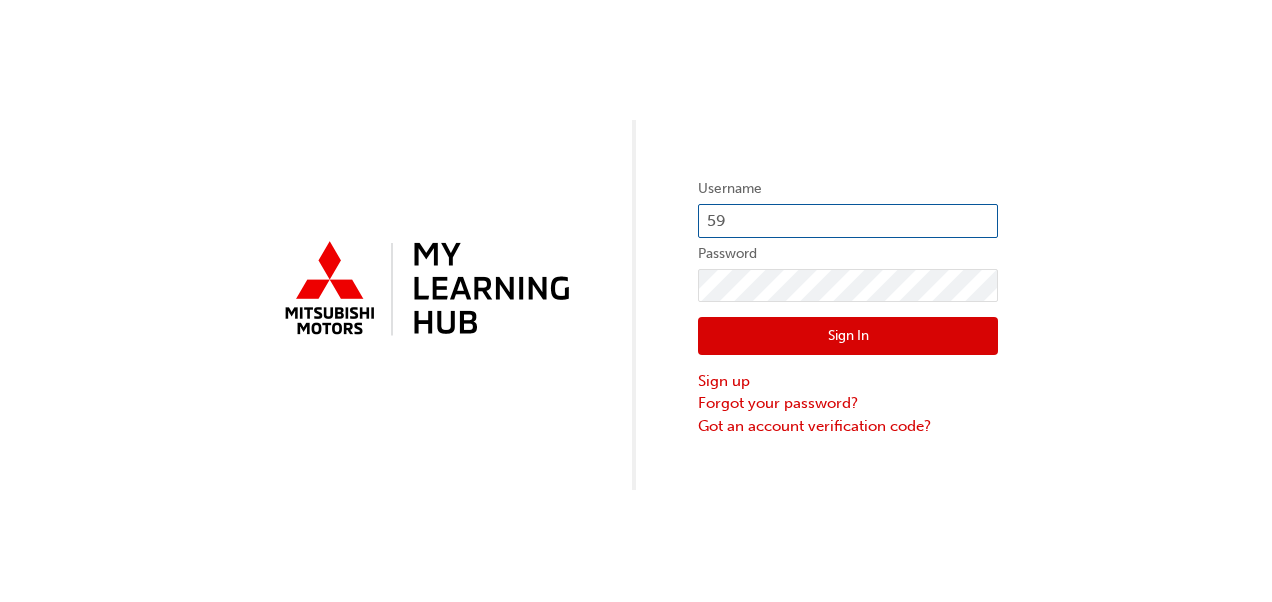 type on "5" 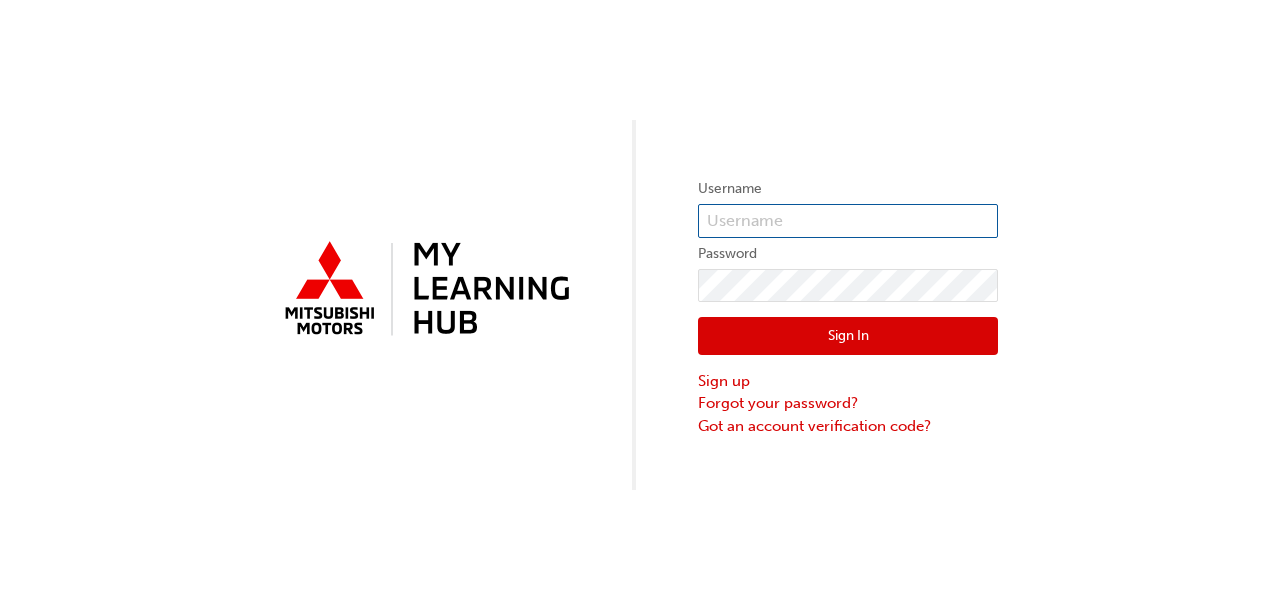click at bounding box center [848, 221] 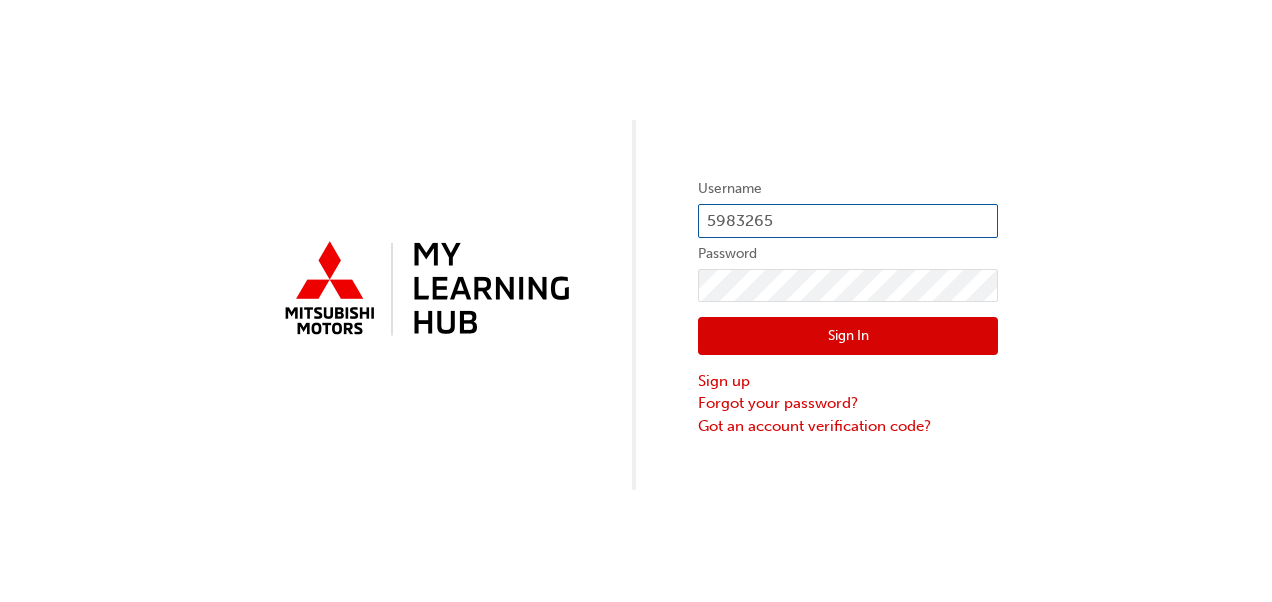 type on "5983265" 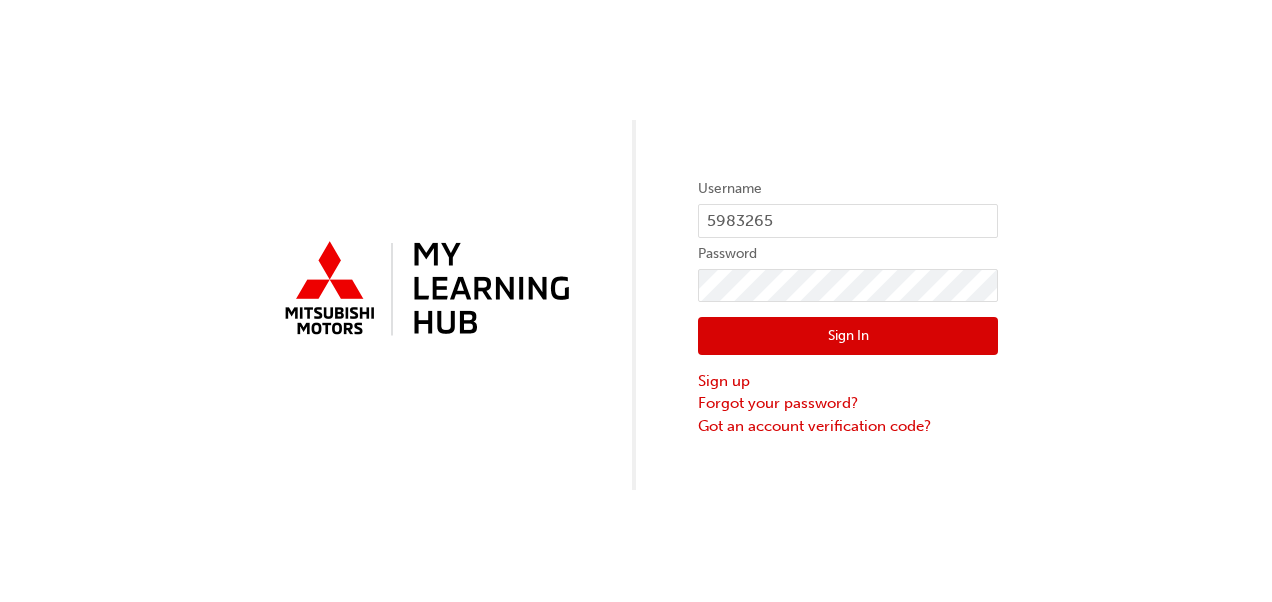 click on "Sign In" at bounding box center (848, 336) 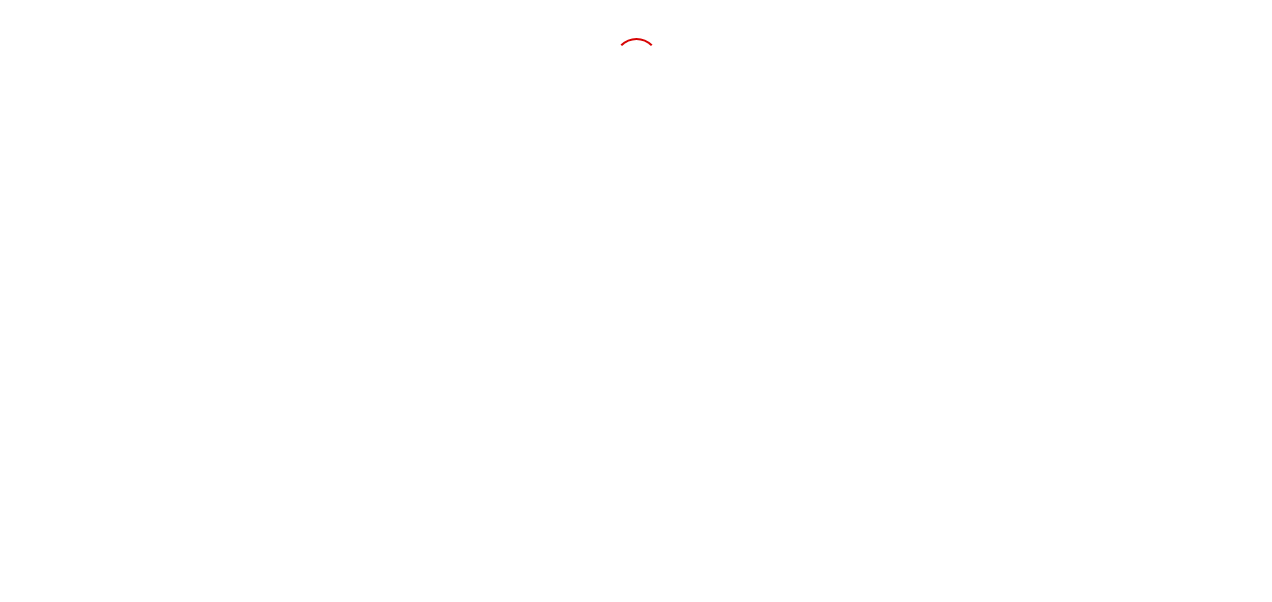 scroll, scrollTop: 0, scrollLeft: 0, axis: both 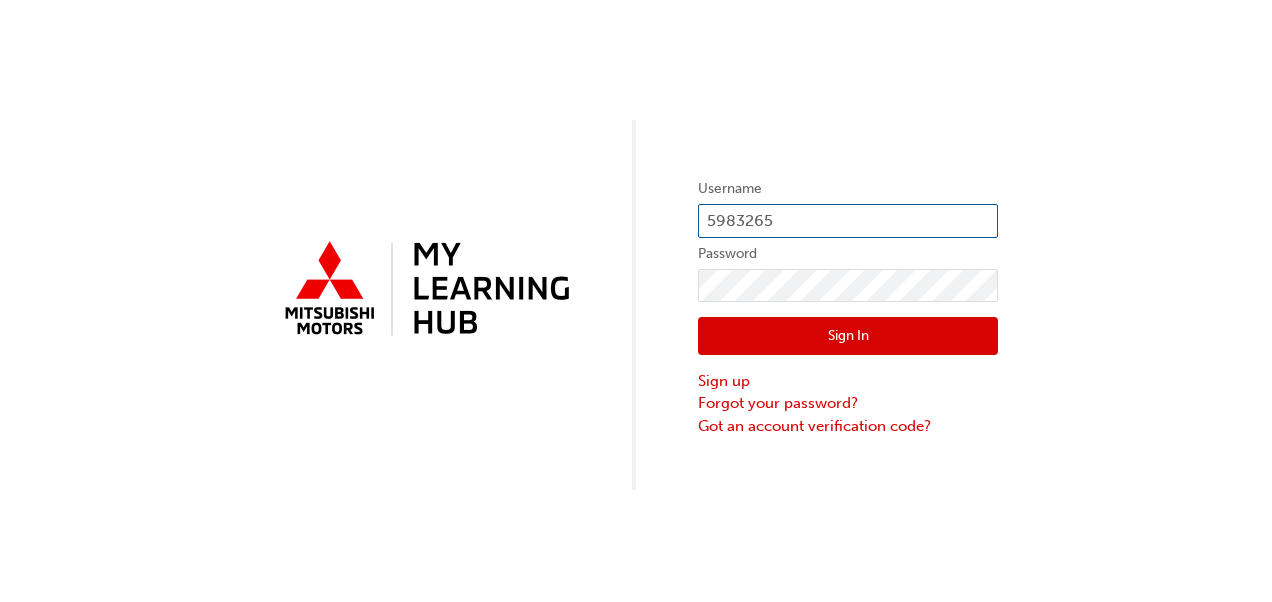 click on "5983265" at bounding box center (848, 221) 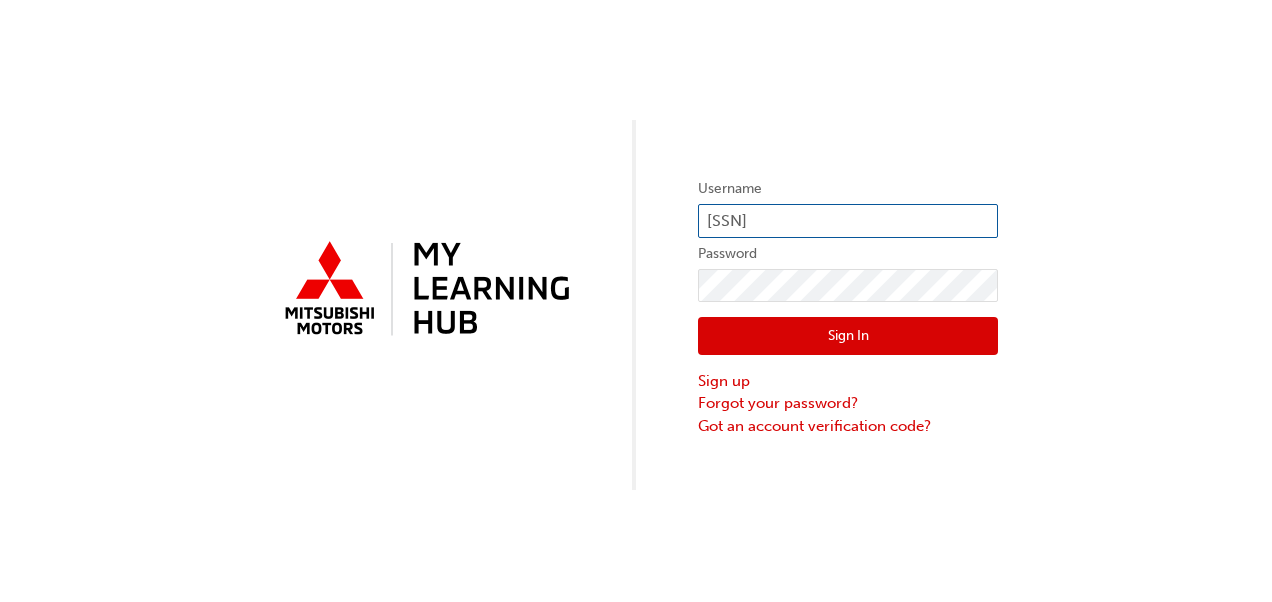 type on "[SSN]" 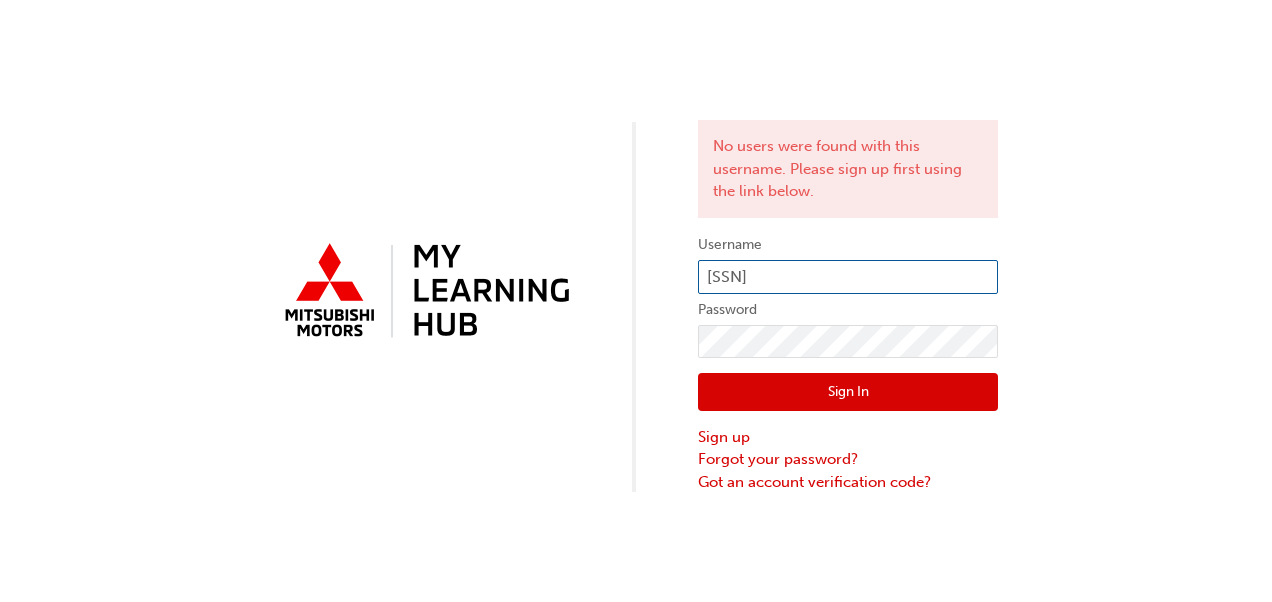 click on "[SSN]" at bounding box center (848, 277) 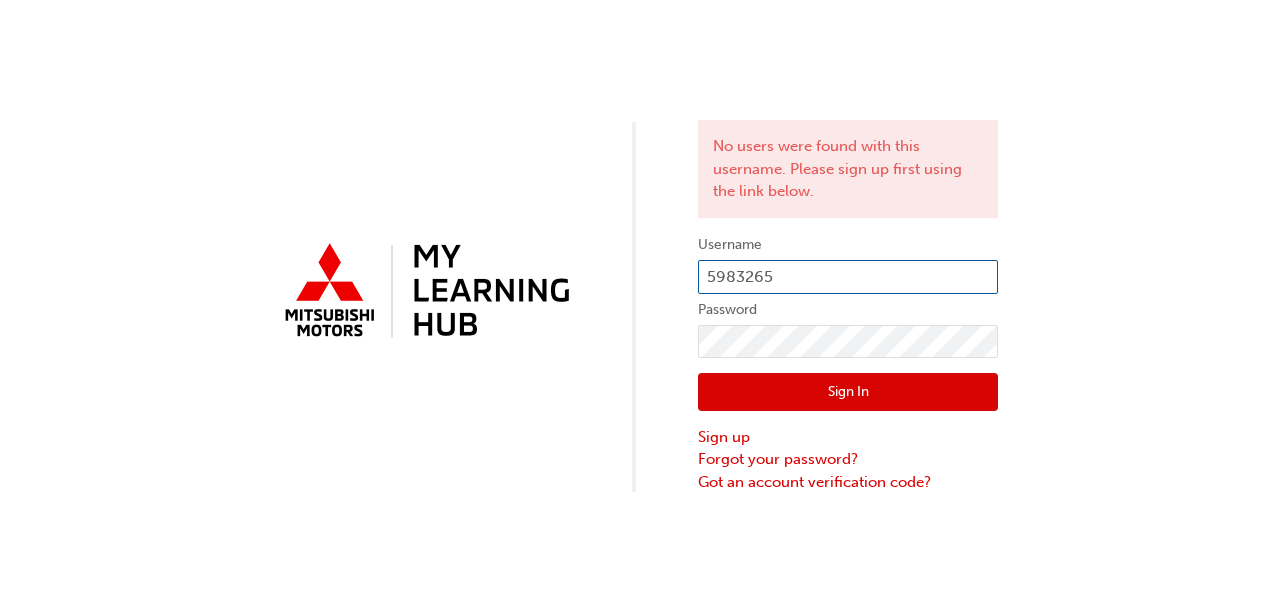 type on "5983265" 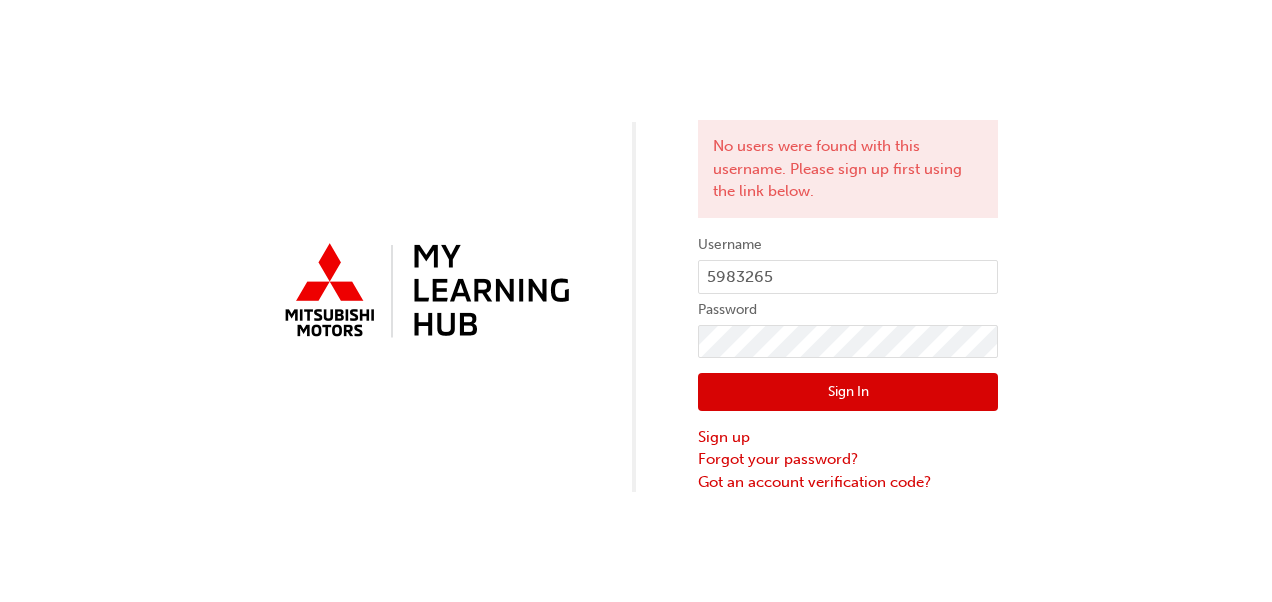 click on "Sign In" at bounding box center (848, 392) 